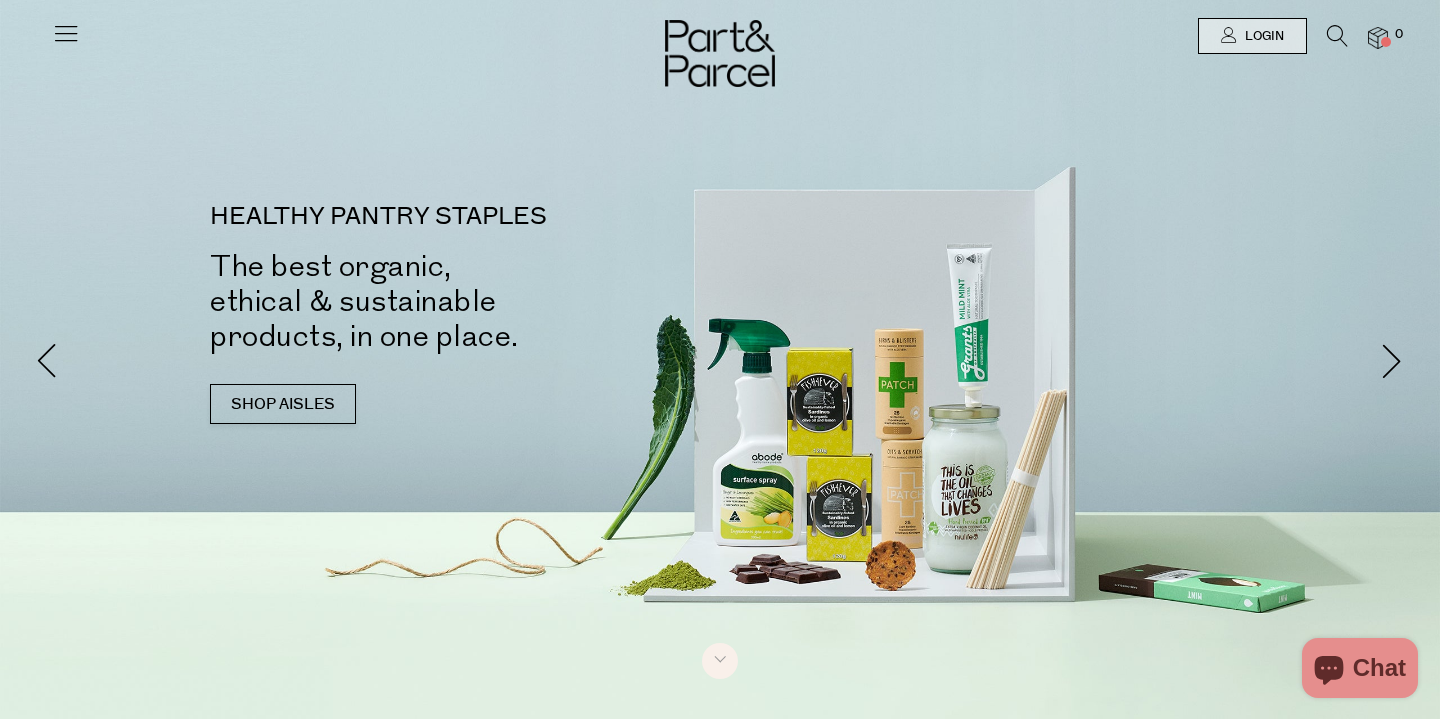 scroll, scrollTop: 0, scrollLeft: 0, axis: both 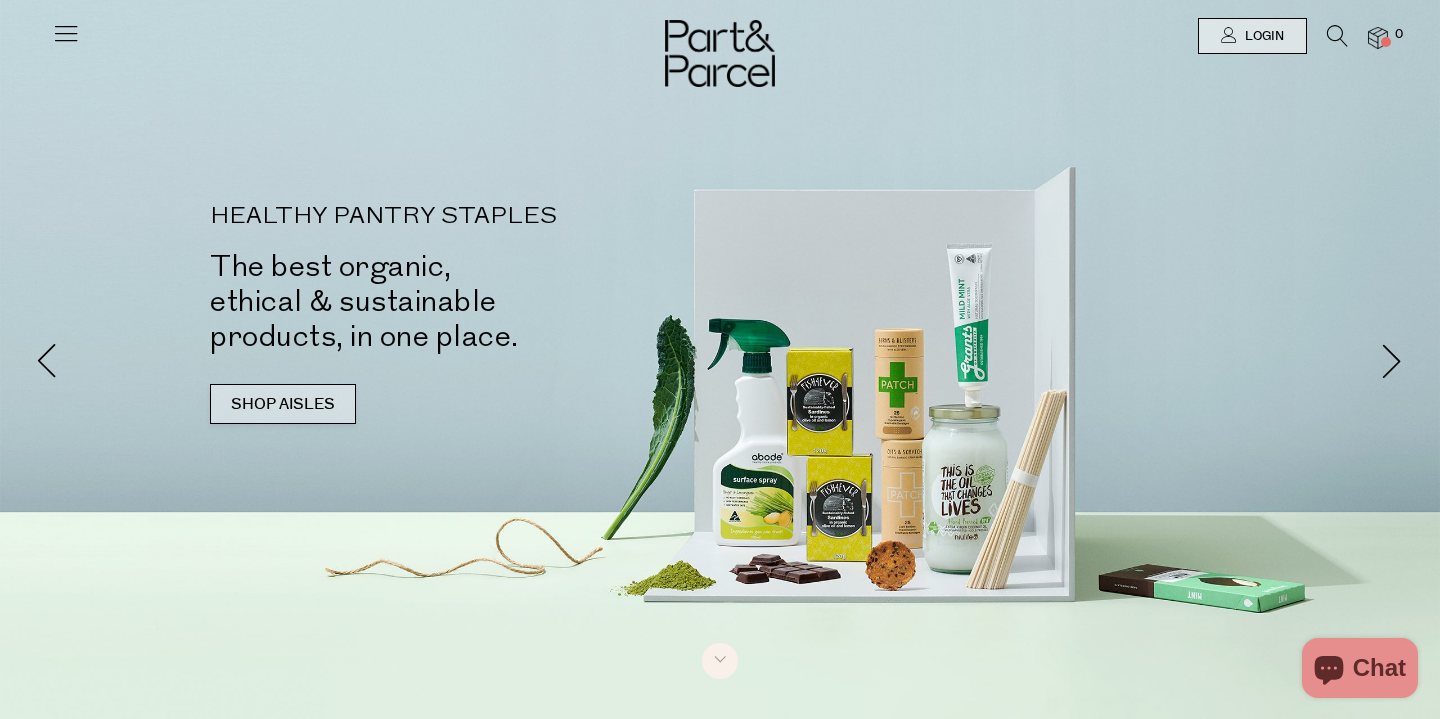 click on "SHOP AISLES" at bounding box center [283, 404] 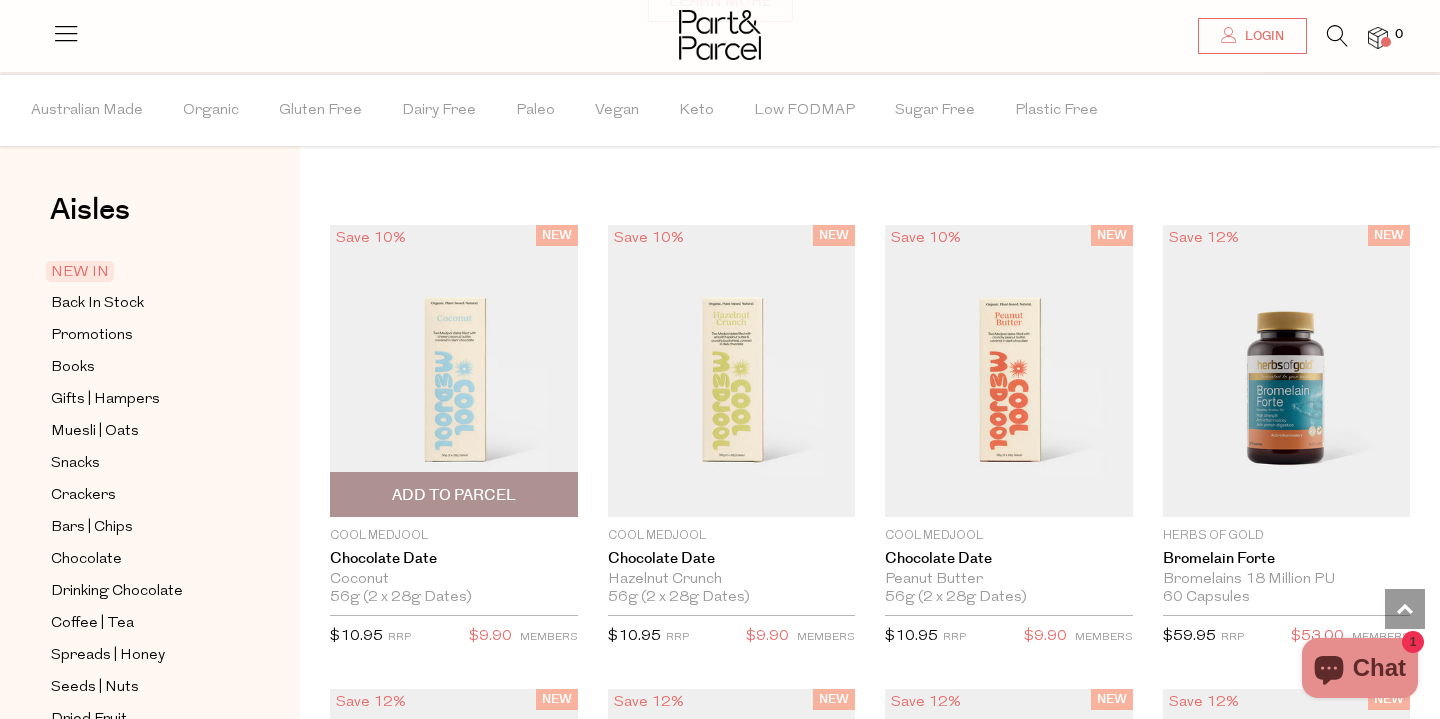 scroll, scrollTop: 1511, scrollLeft: 0, axis: vertical 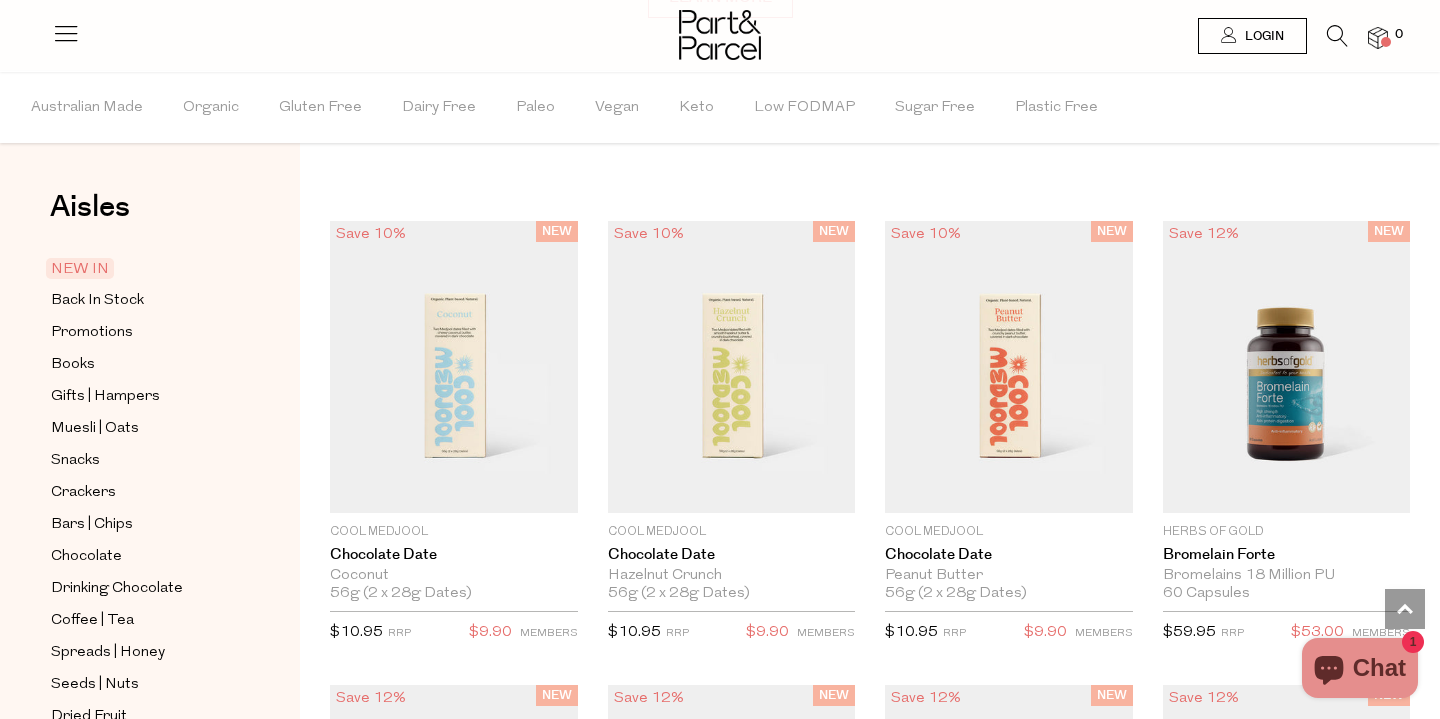 click on "Login" at bounding box center [1262, 36] 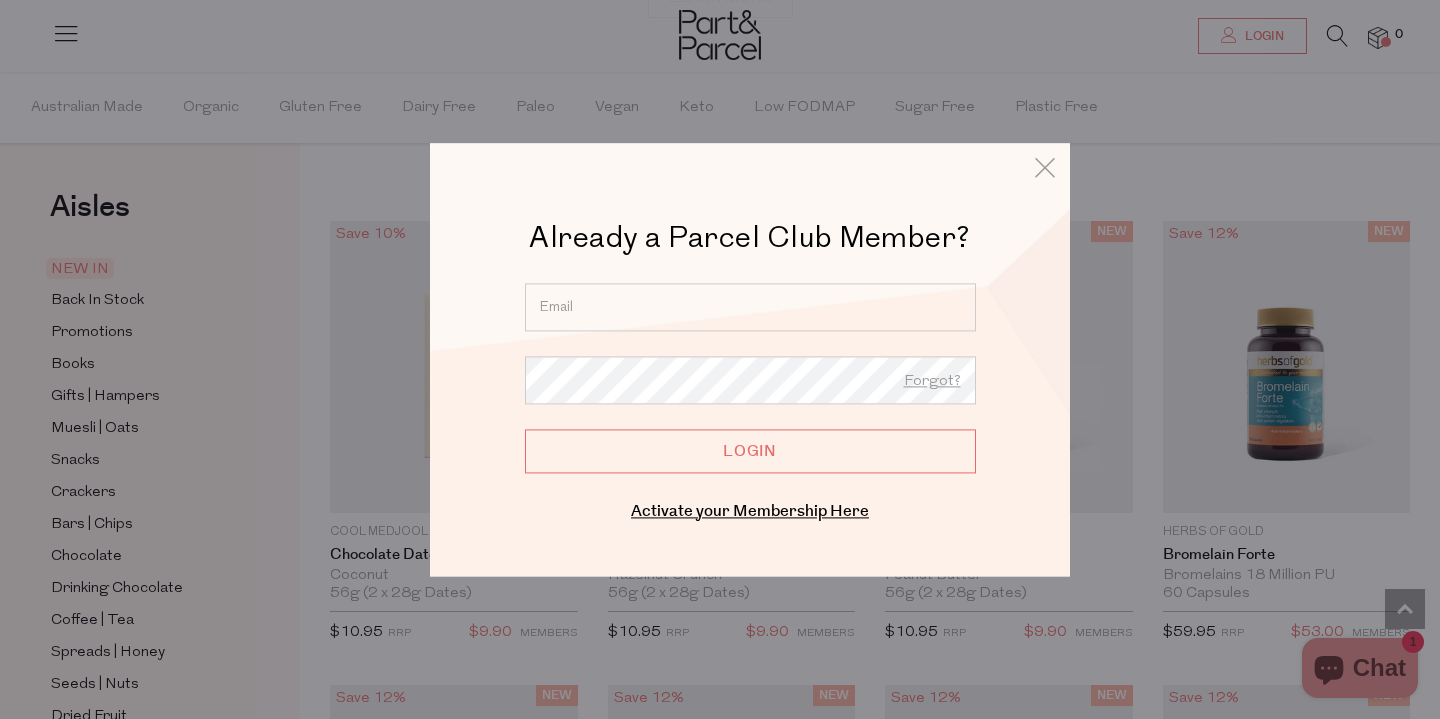 type on "carolcrawfordsculpture@gmail.com" 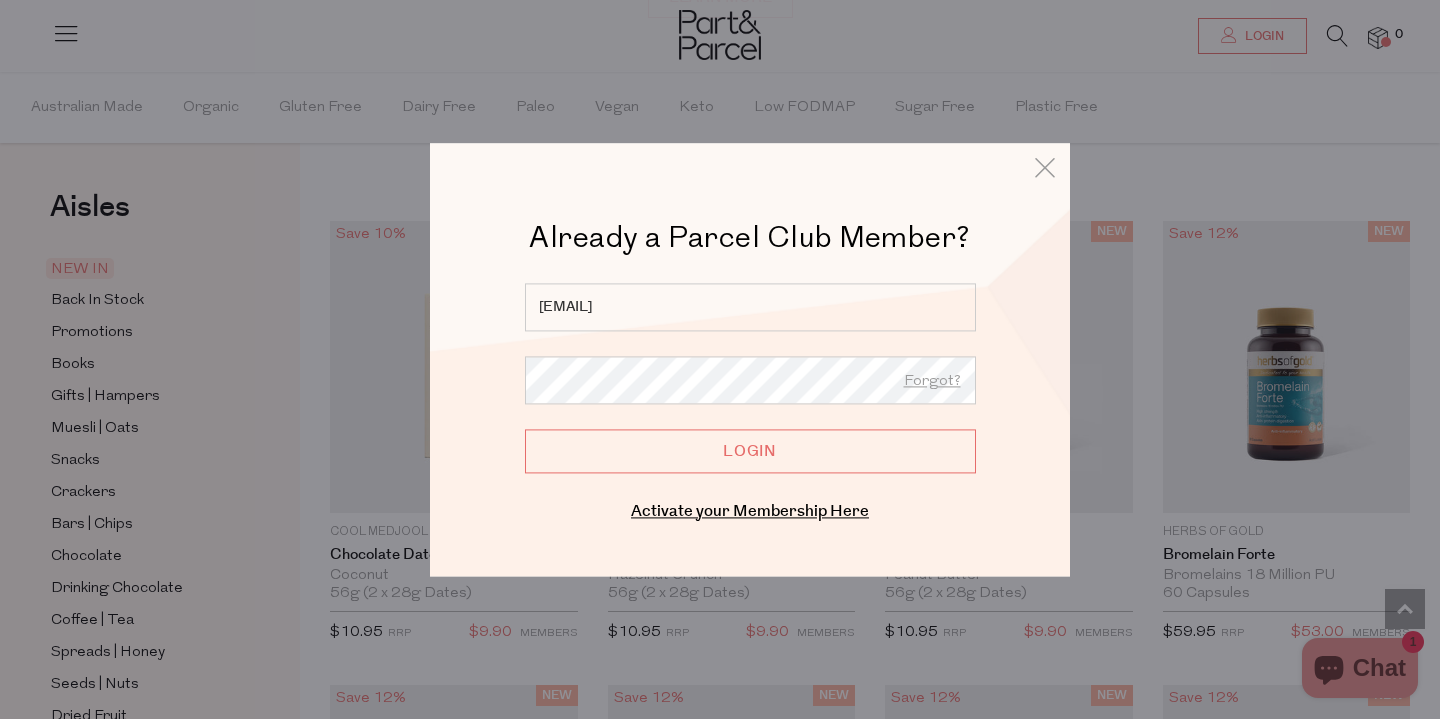 click on "Login" at bounding box center (750, 451) 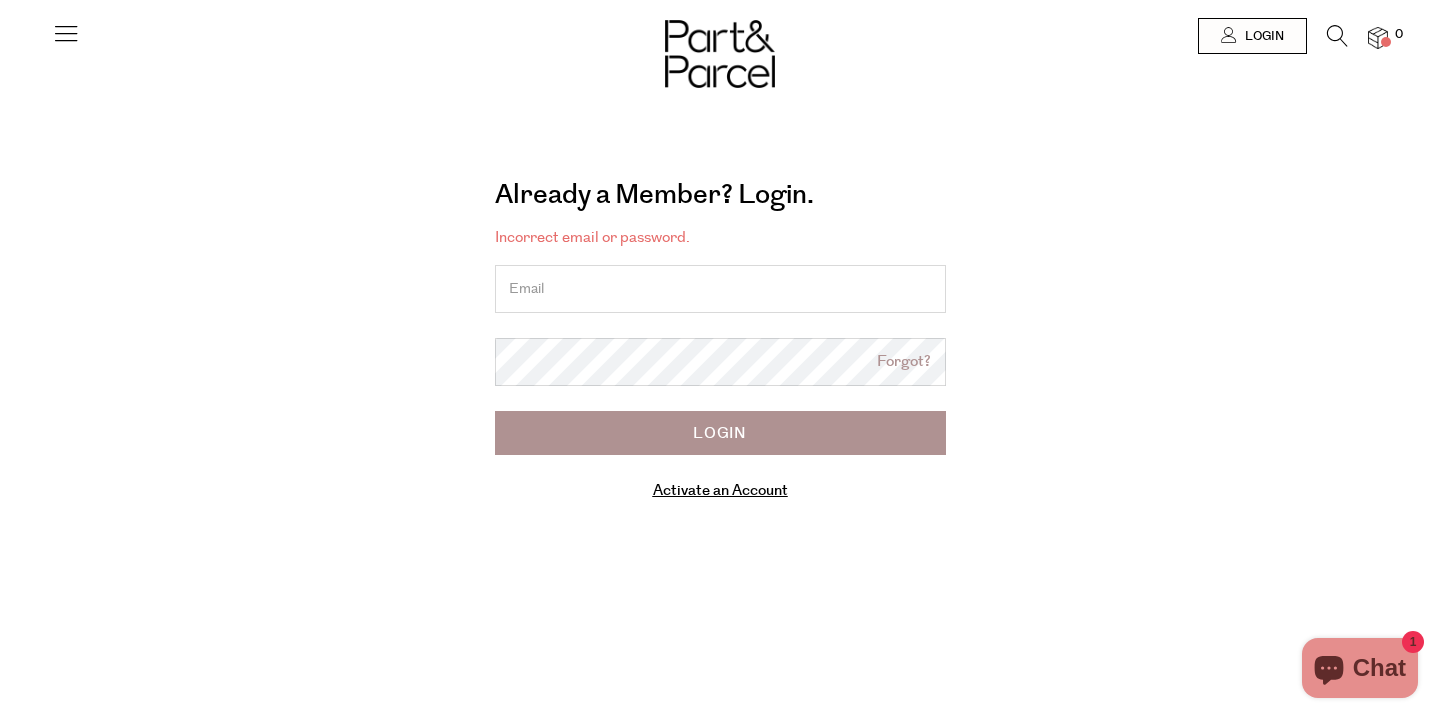 scroll, scrollTop: 0, scrollLeft: 0, axis: both 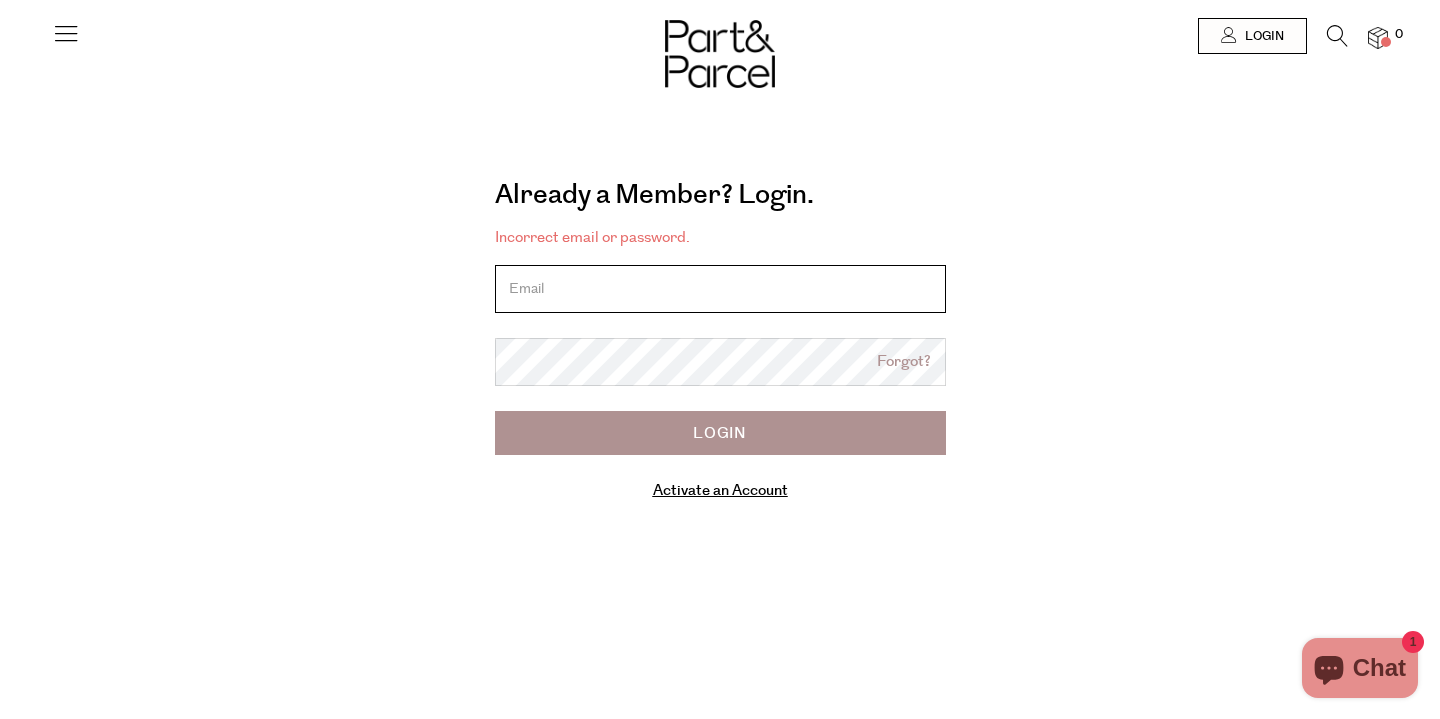 type on "carolcrawfordsculpture@gmail.com" 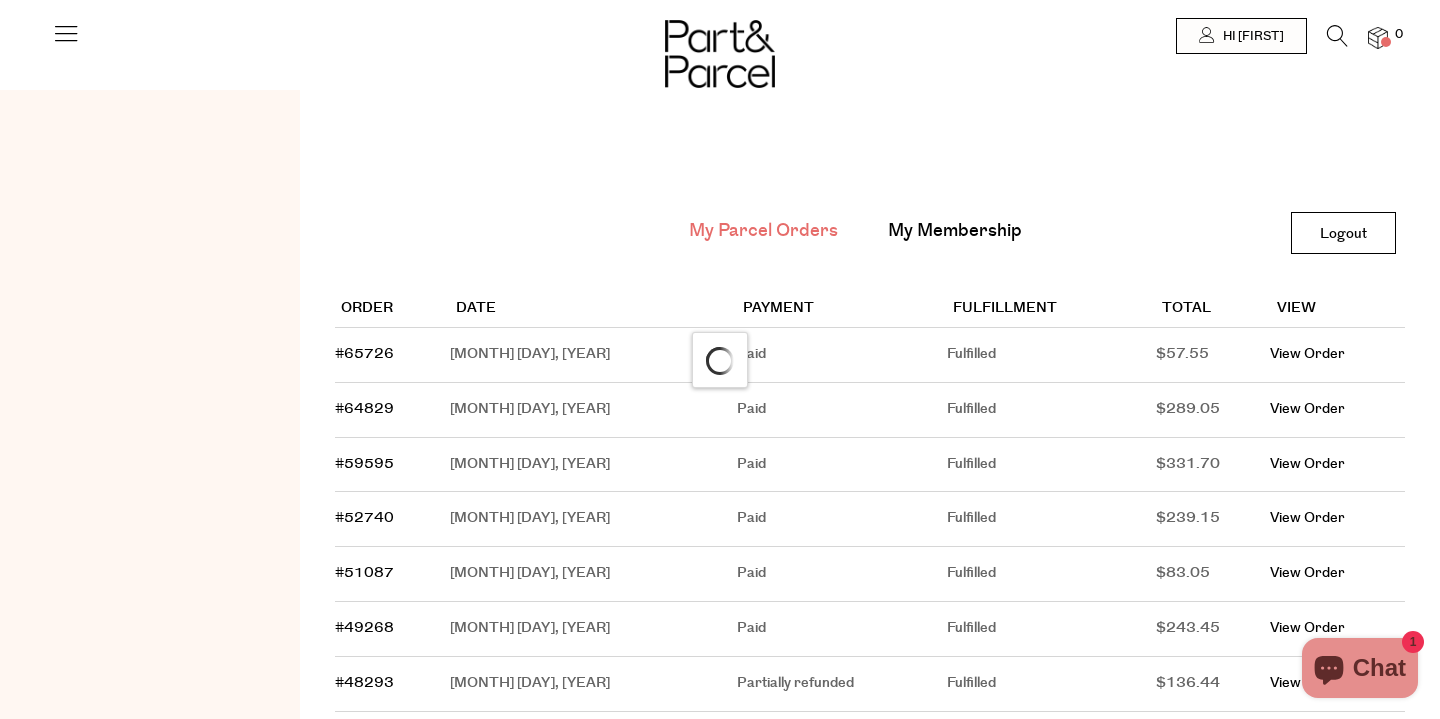 click on "Paid" at bounding box center [842, 410] 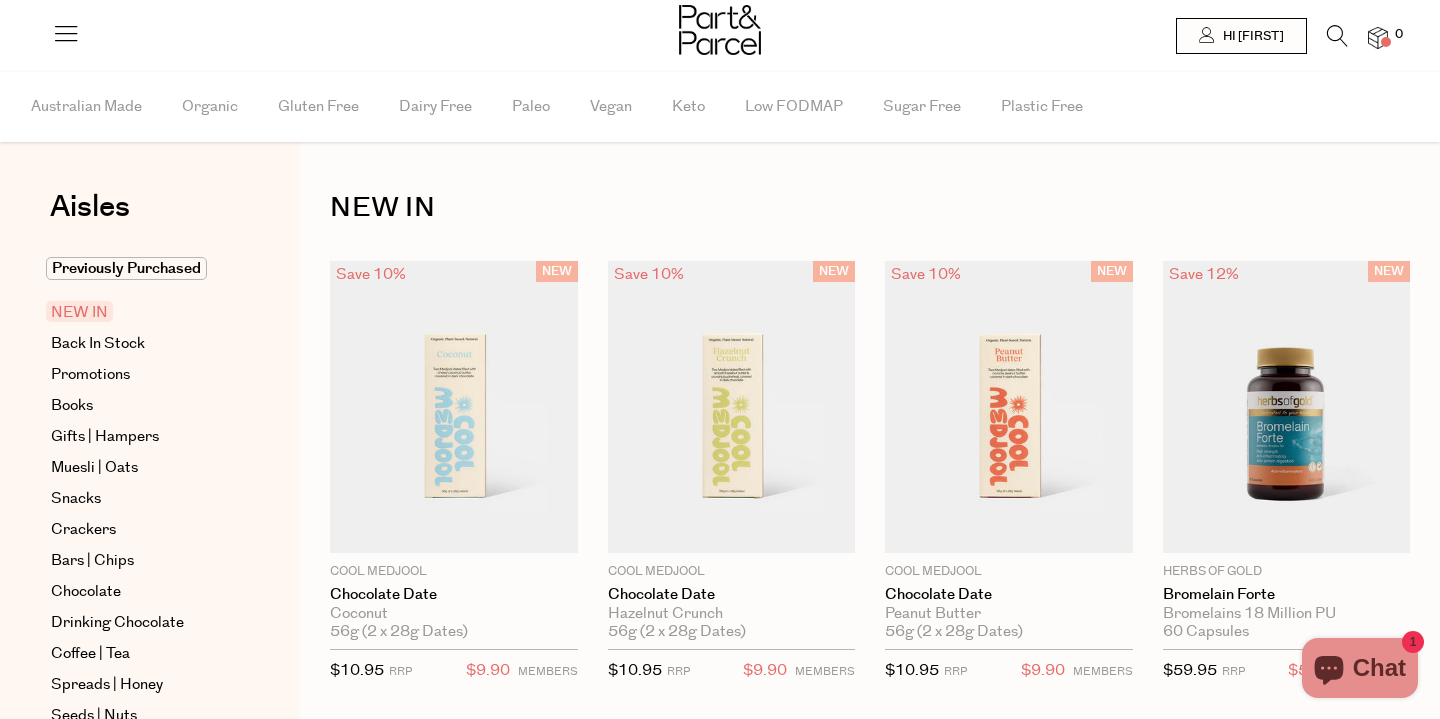 scroll, scrollTop: 0, scrollLeft: 0, axis: both 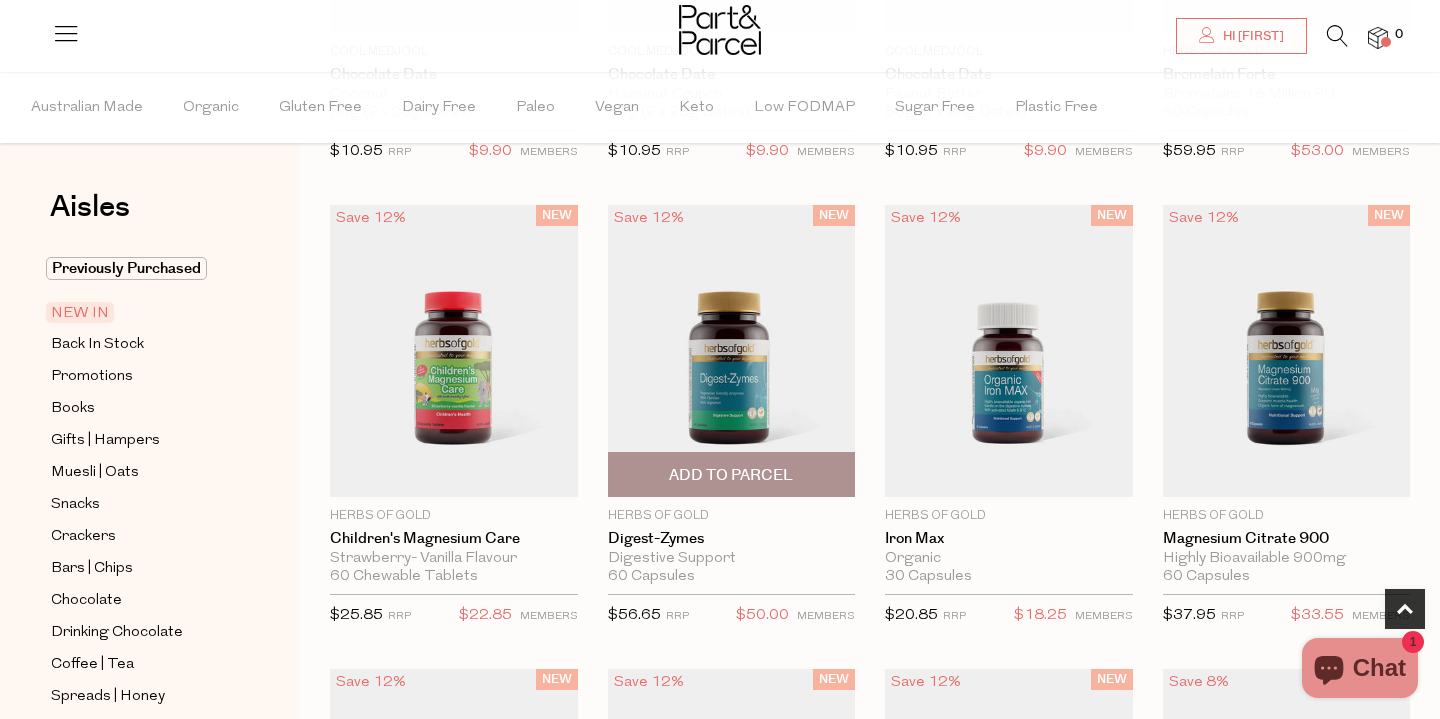 click at bounding box center [732, 351] 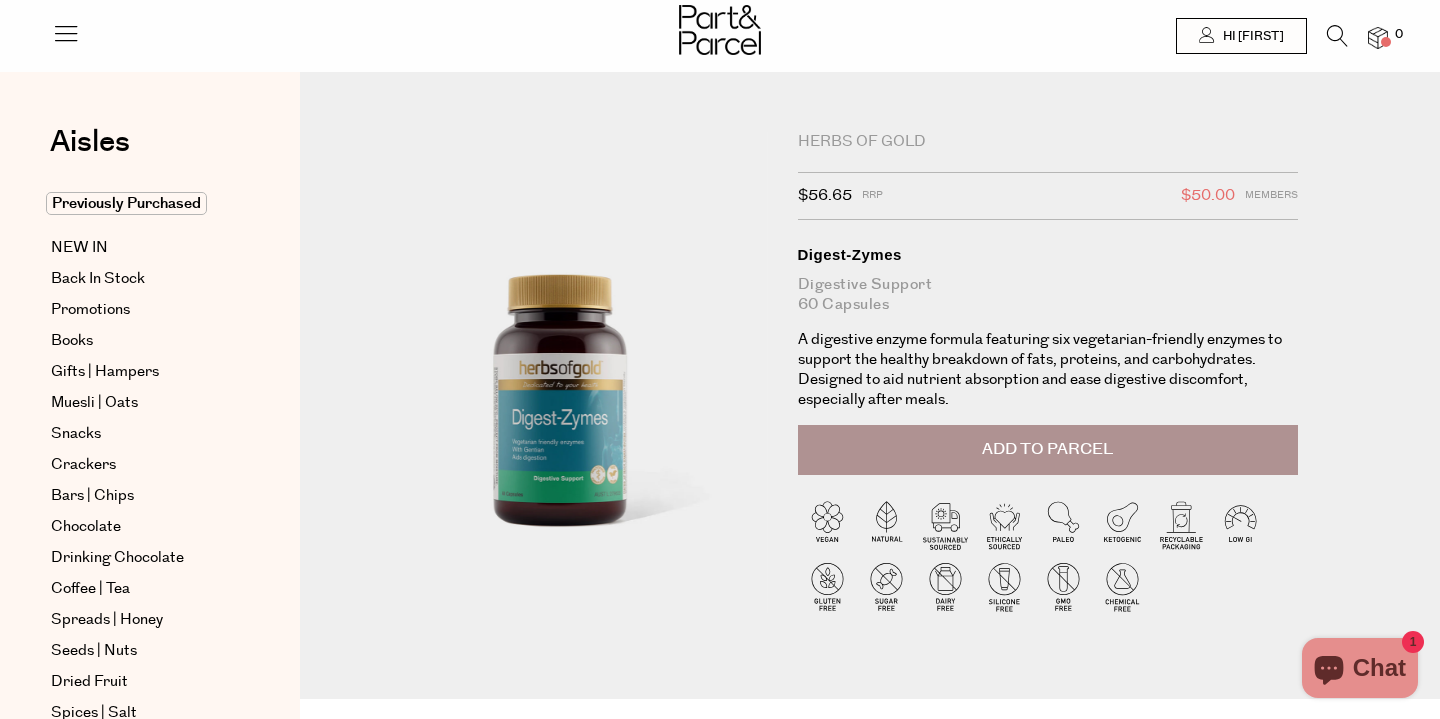 scroll, scrollTop: 0, scrollLeft: 0, axis: both 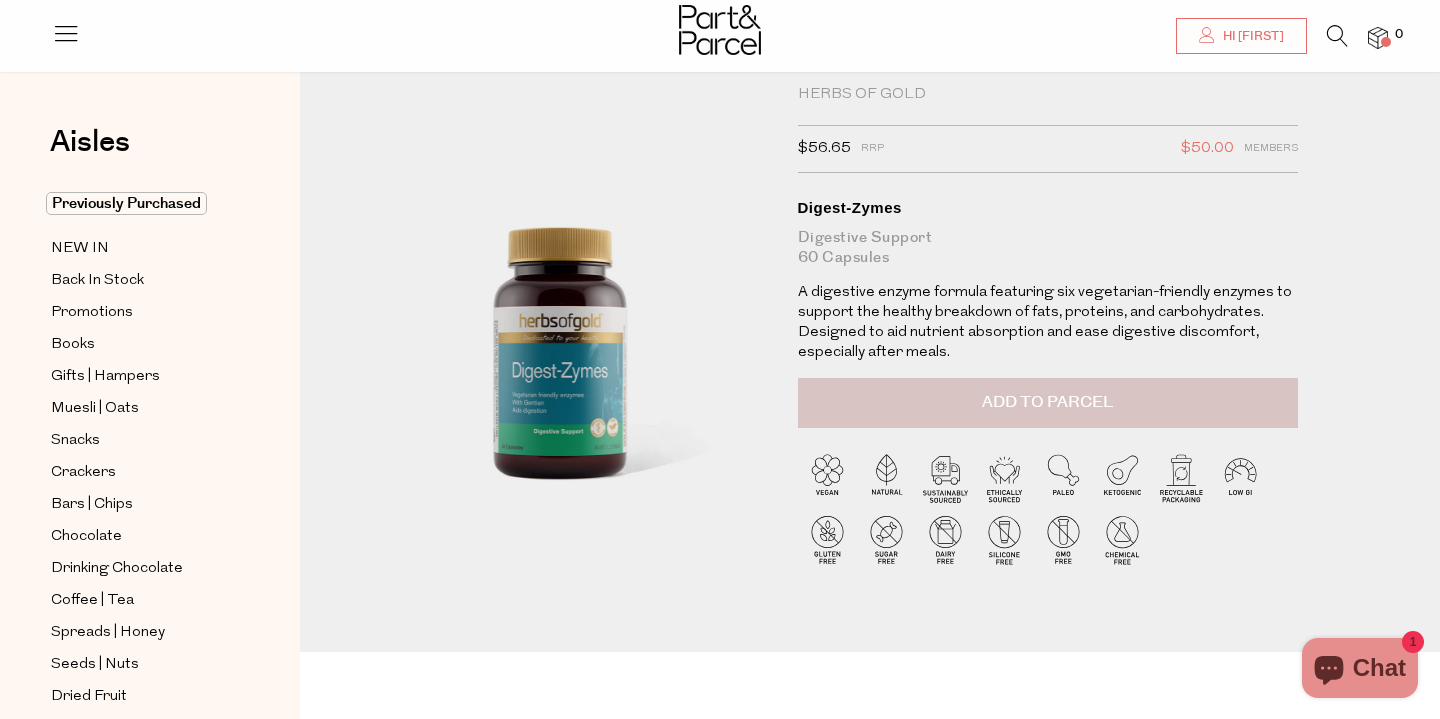 click on "Add to Parcel" at bounding box center [1047, 402] 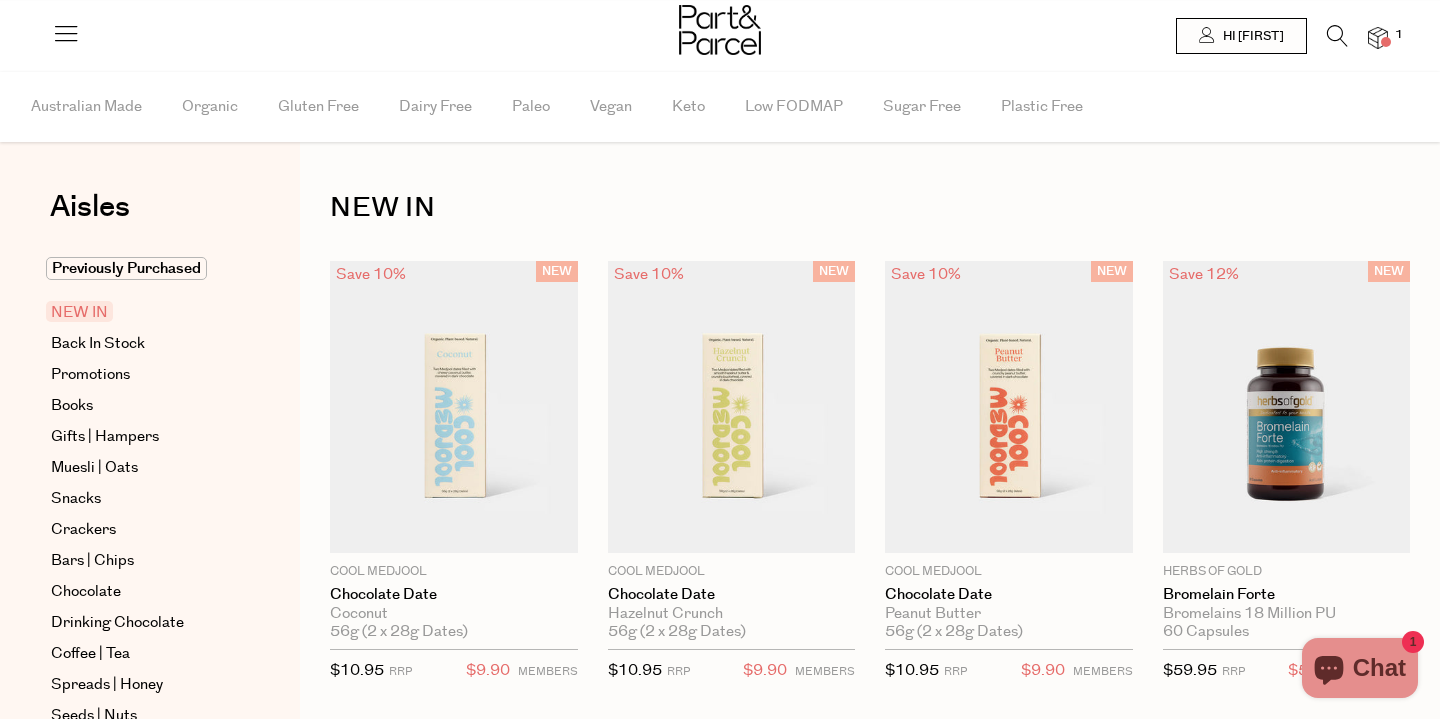 scroll, scrollTop: 0, scrollLeft: 0, axis: both 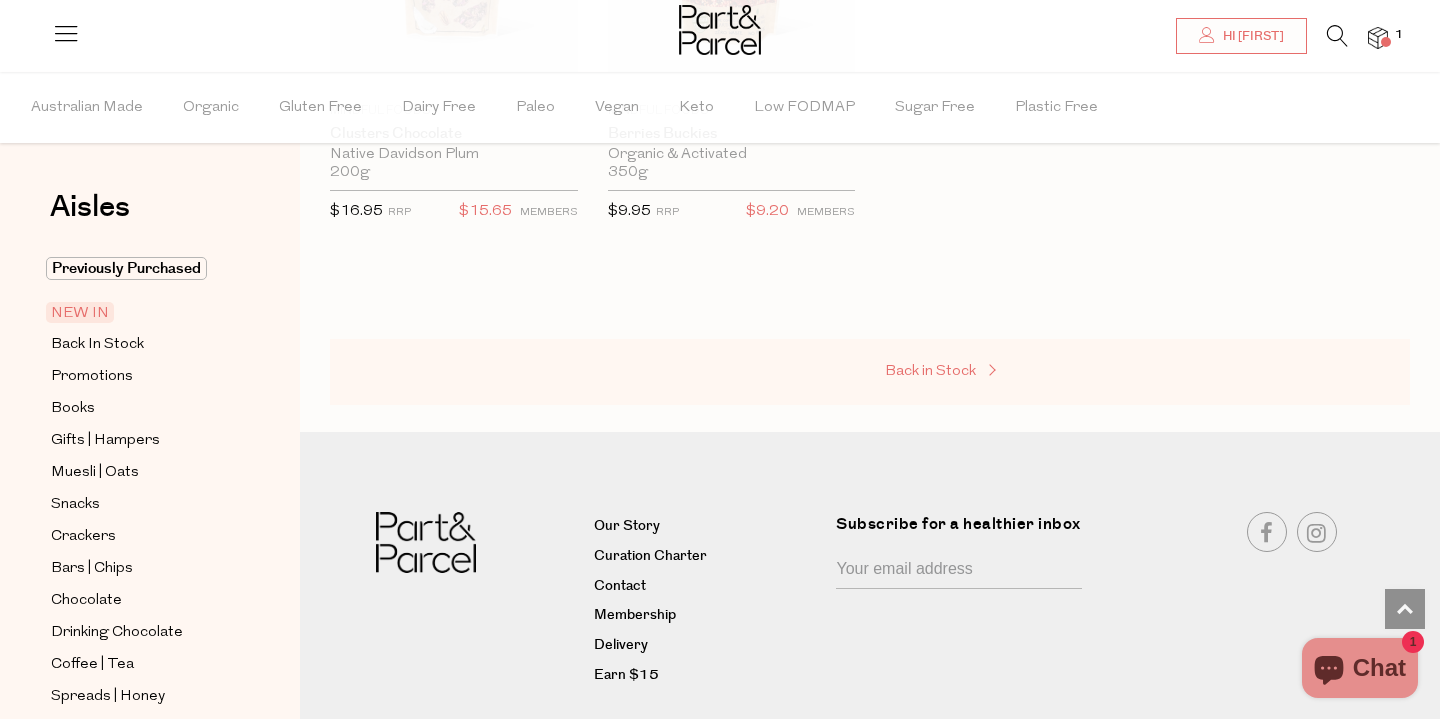 click on "Back in Stock" at bounding box center [930, 371] 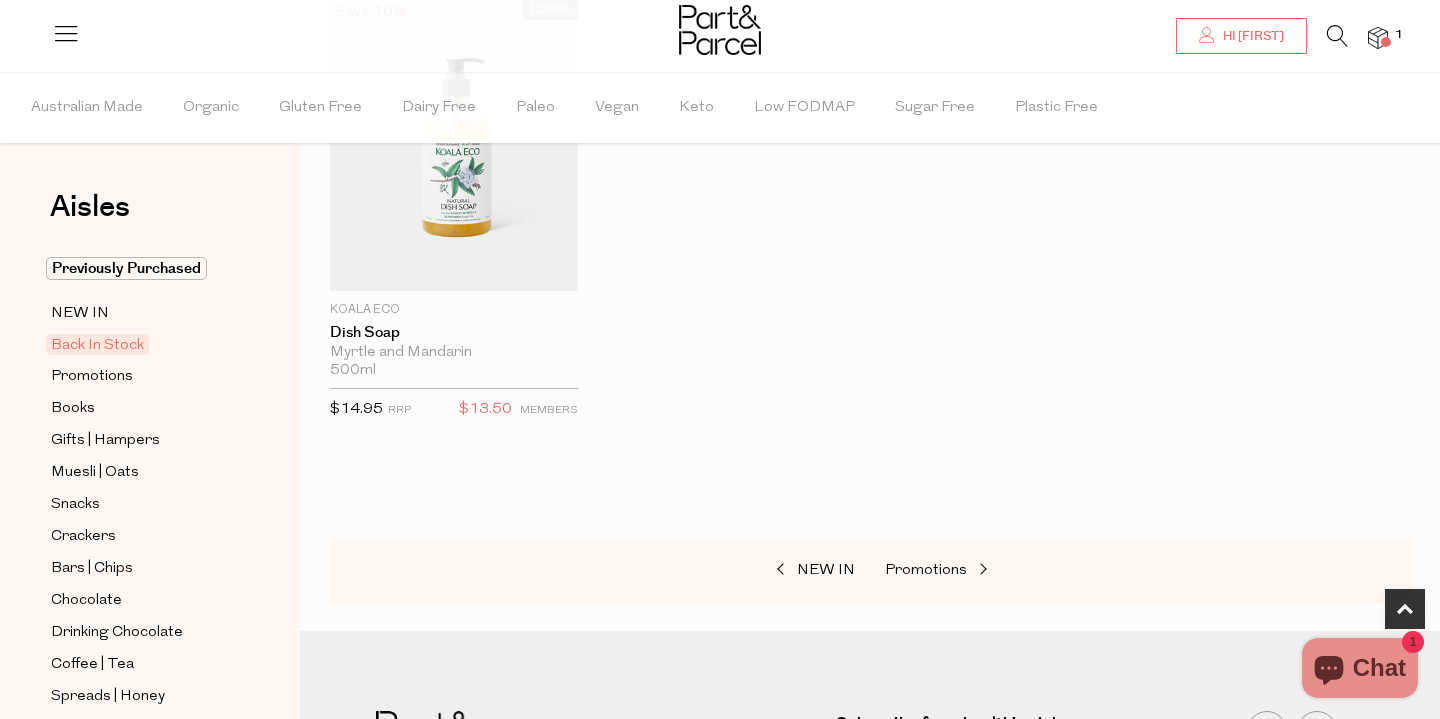 scroll, scrollTop: 1205, scrollLeft: 0, axis: vertical 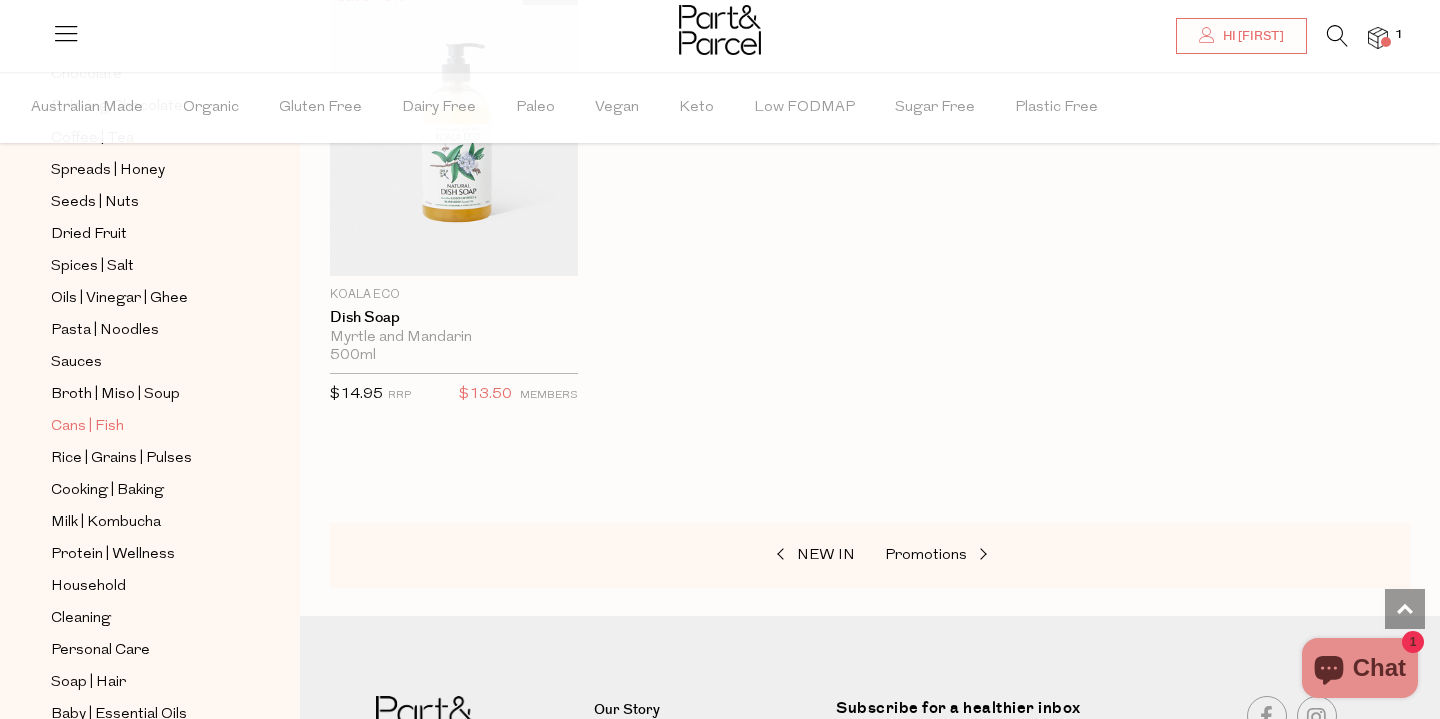 click on "Cans | Fish" at bounding box center [87, 427] 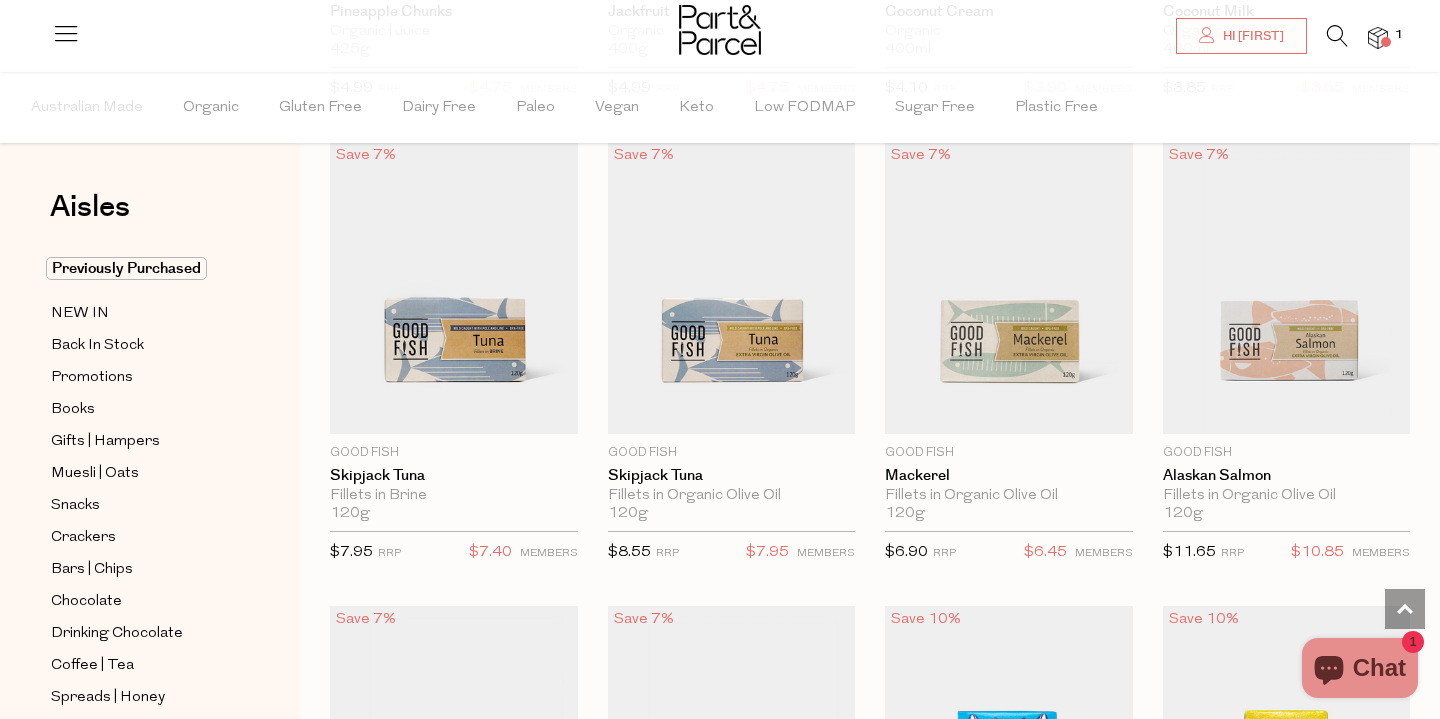 scroll, scrollTop: 1978, scrollLeft: 0, axis: vertical 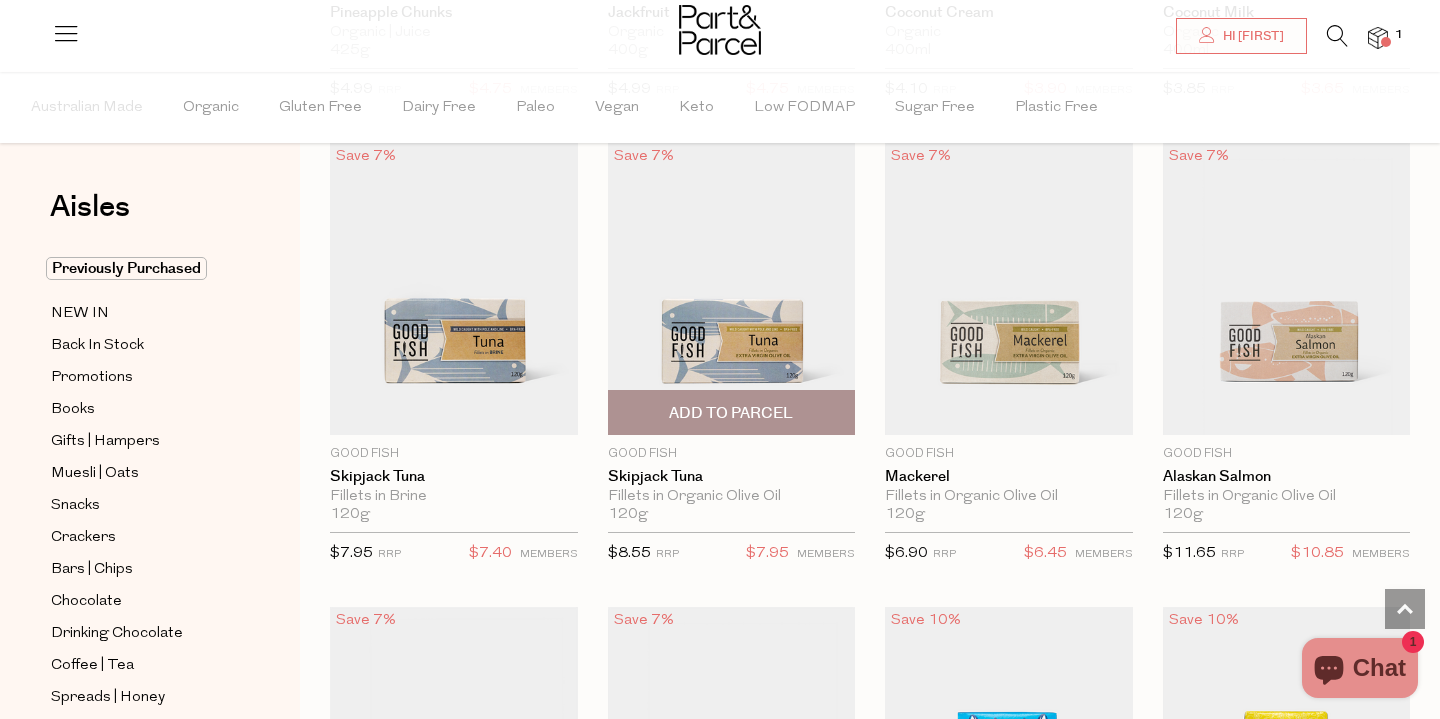 click on "Add To Parcel" at bounding box center (731, 413) 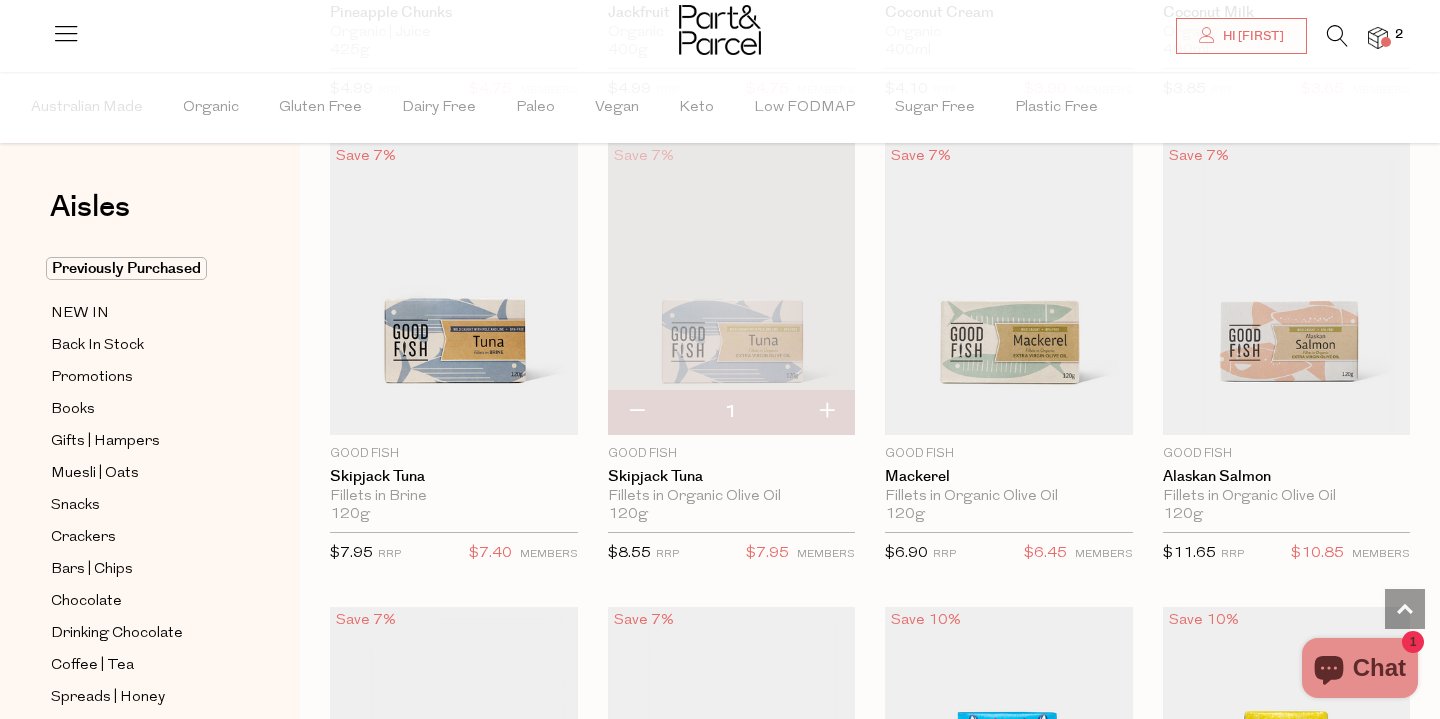 click at bounding box center [826, 412] 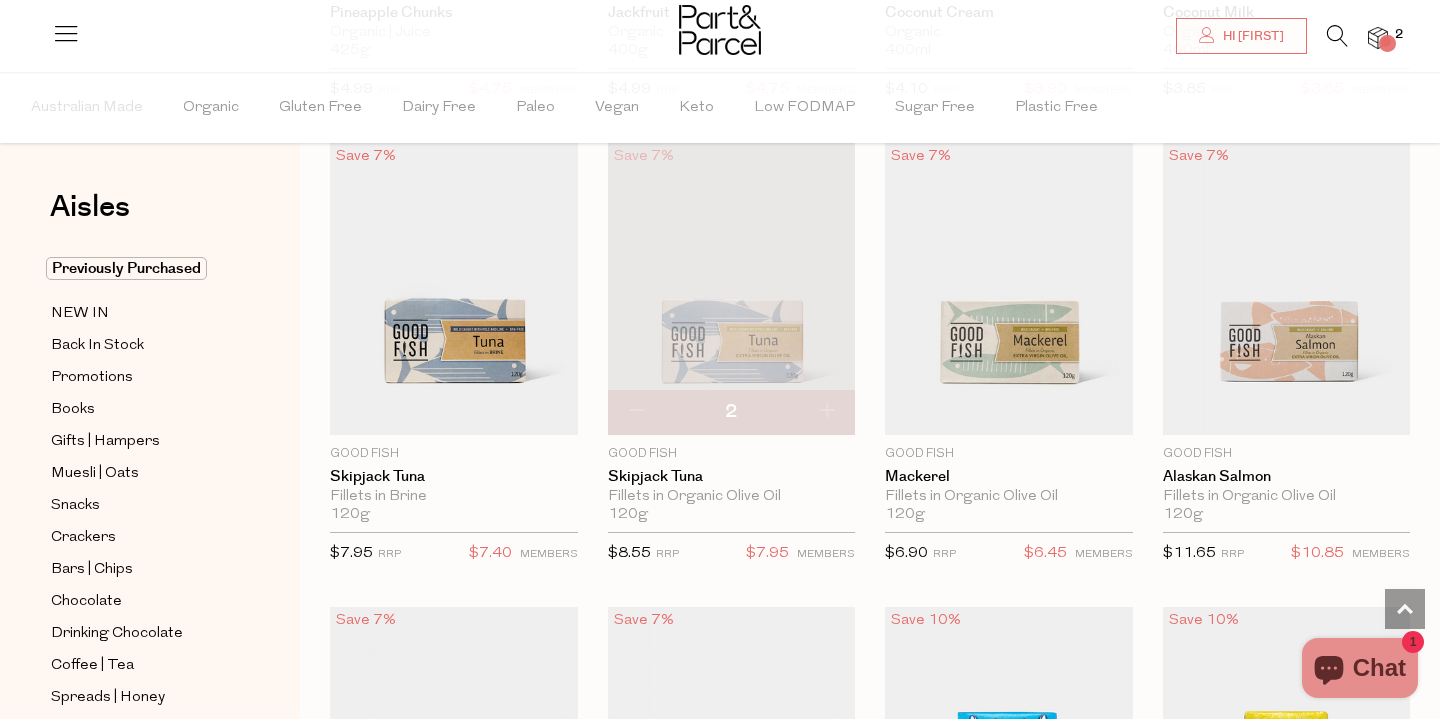 click at bounding box center (826, 412) 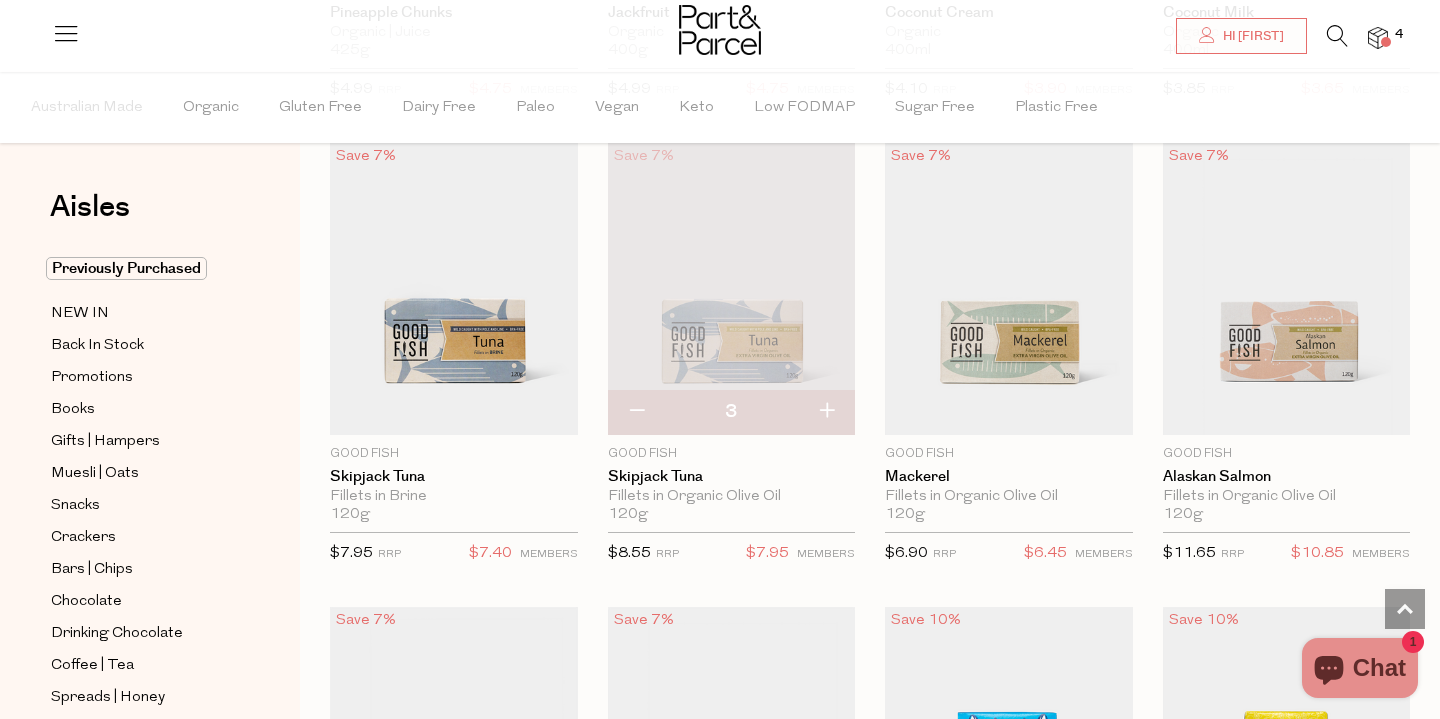 click at bounding box center [826, 412] 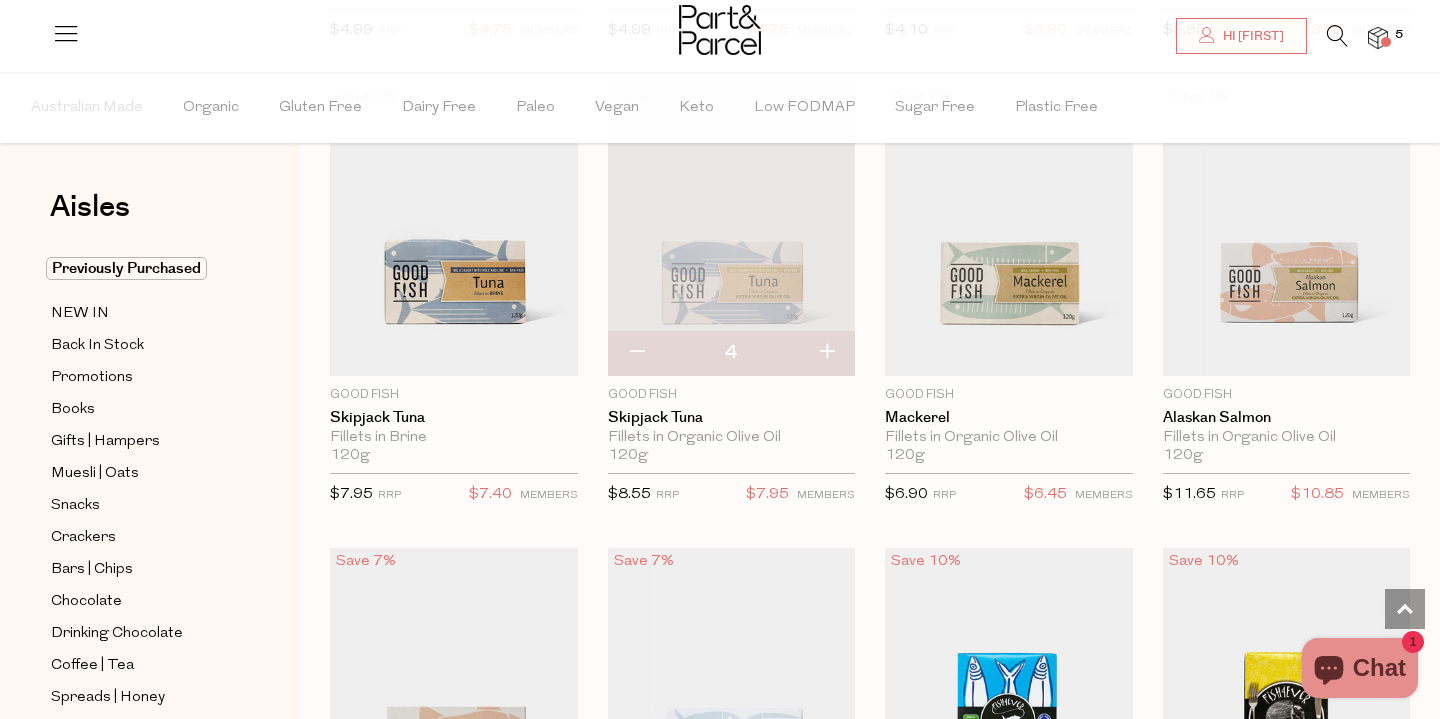 scroll, scrollTop: 2034, scrollLeft: 0, axis: vertical 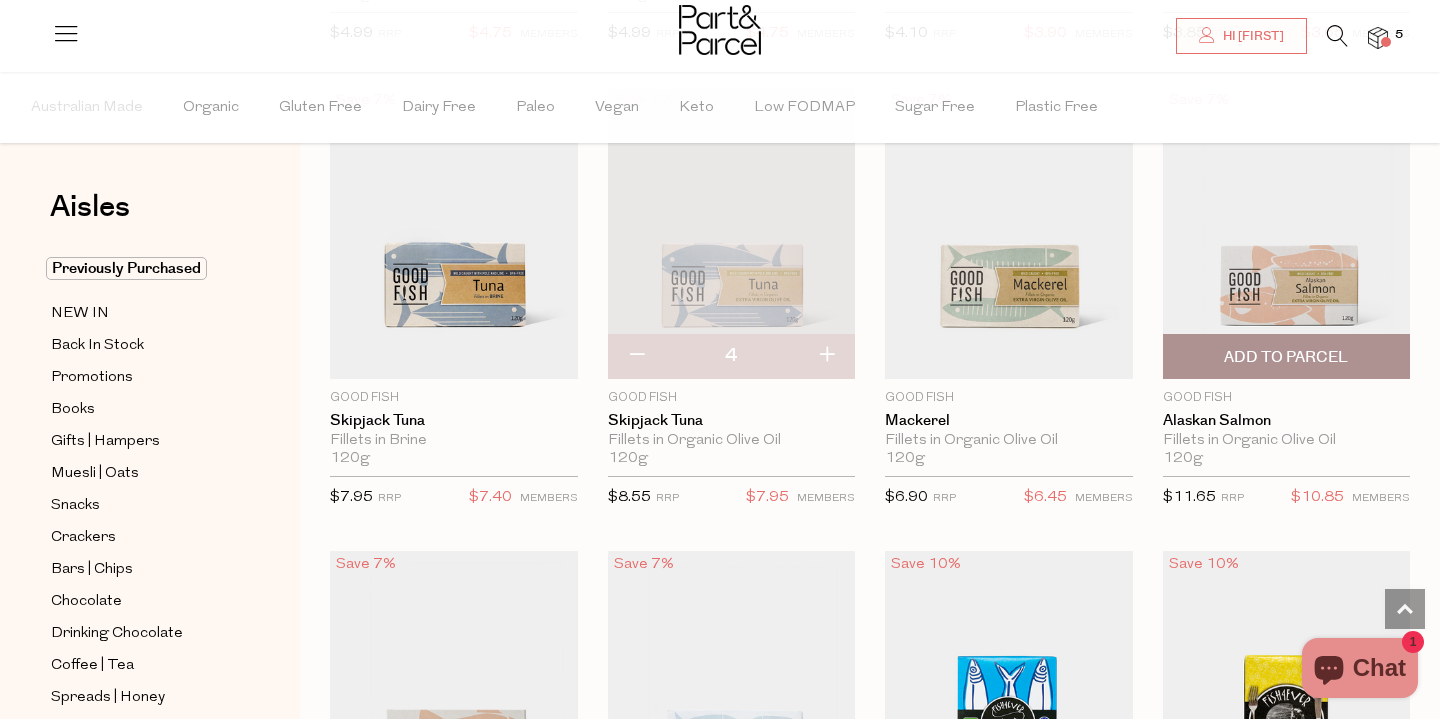 click on "Add To Parcel" at bounding box center [1286, 357] 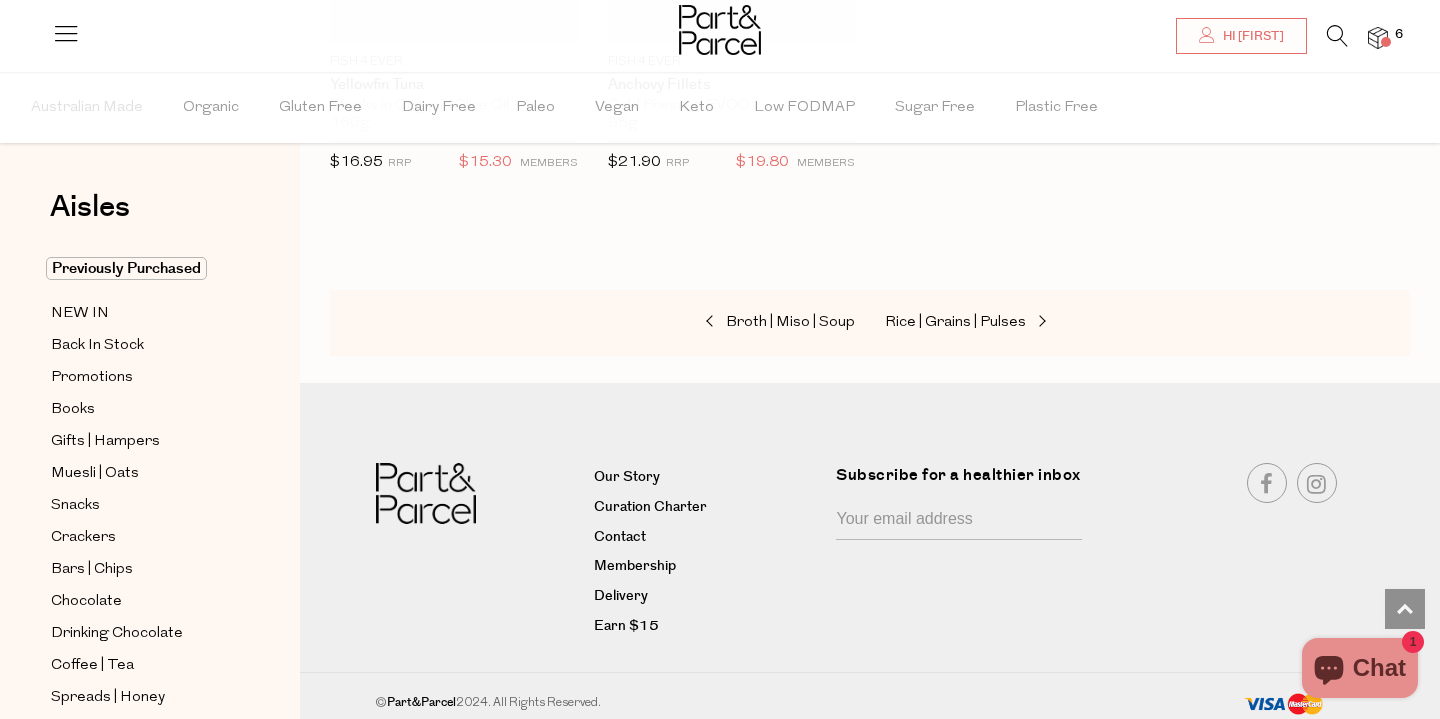 scroll, scrollTop: 3296, scrollLeft: 0, axis: vertical 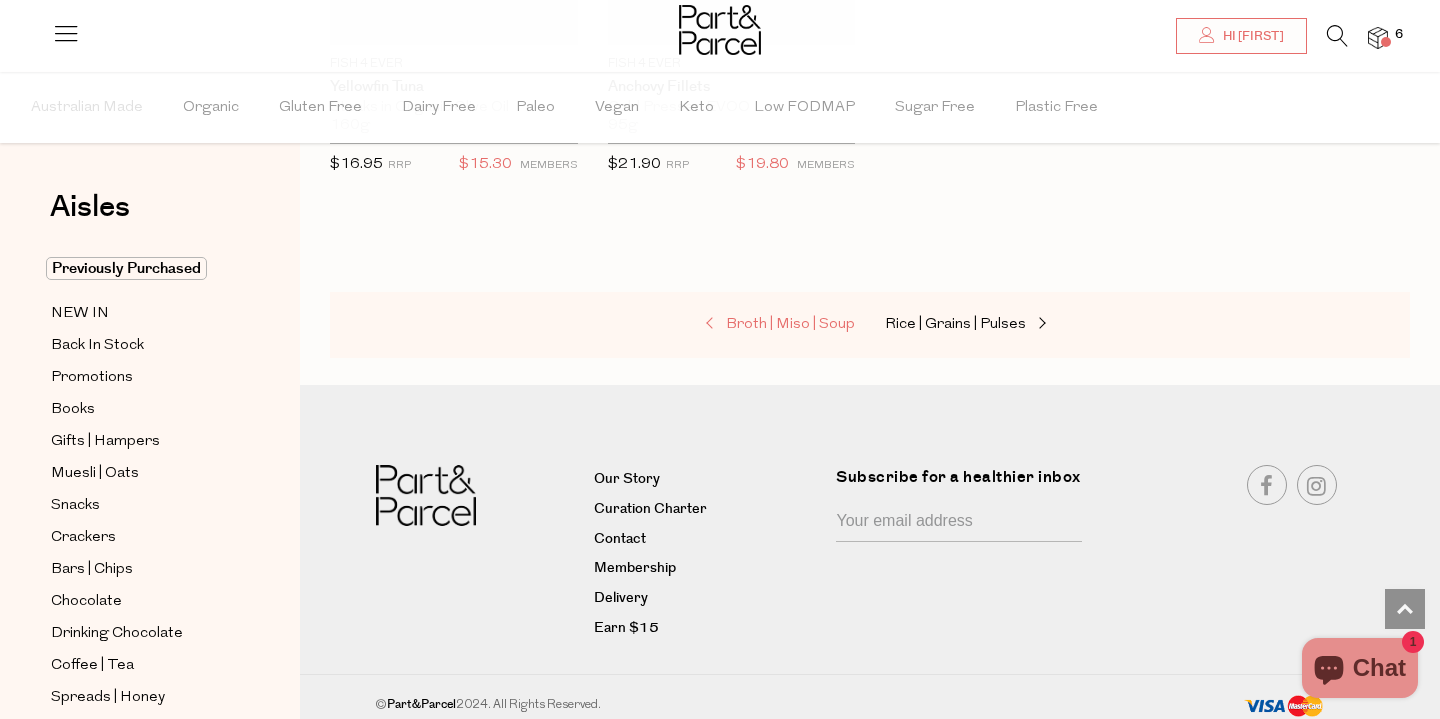 click on "Broth | Miso | Soup" at bounding box center [790, 324] 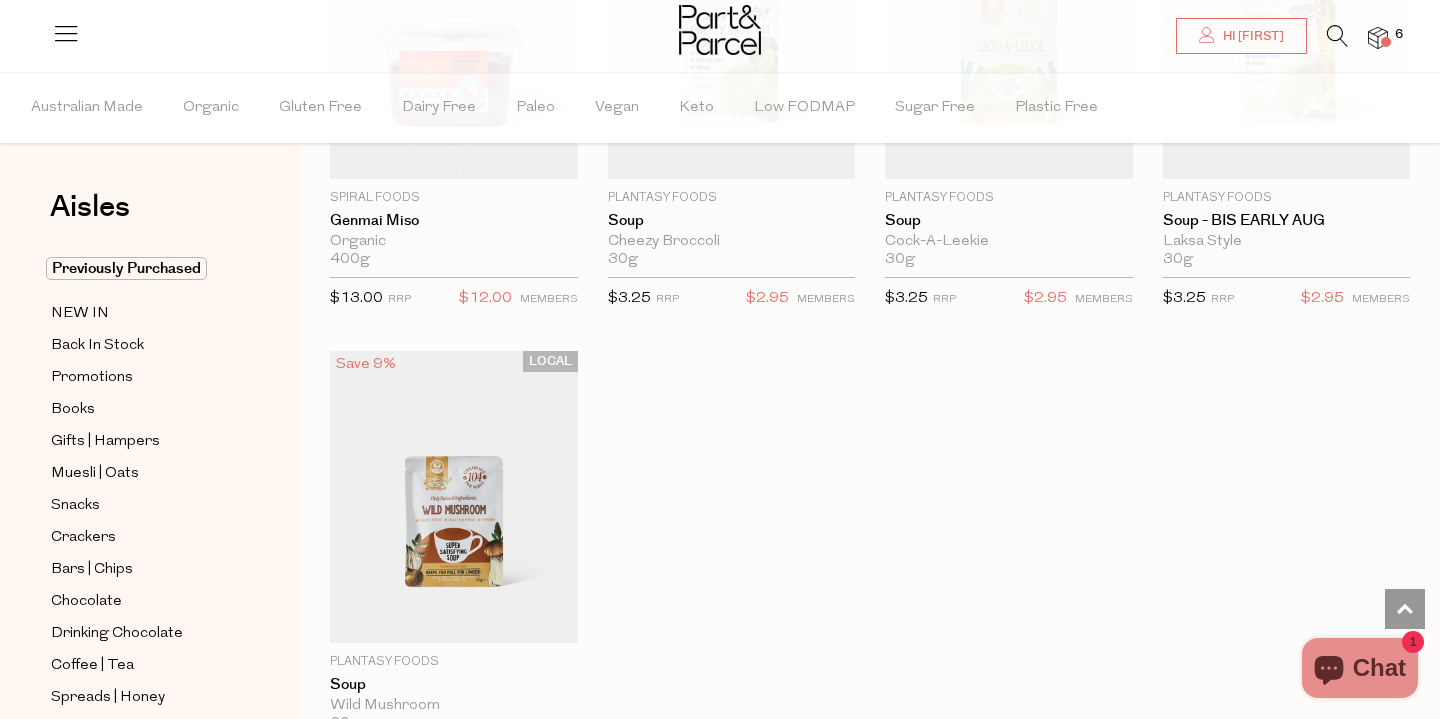 scroll, scrollTop: 3643, scrollLeft: 0, axis: vertical 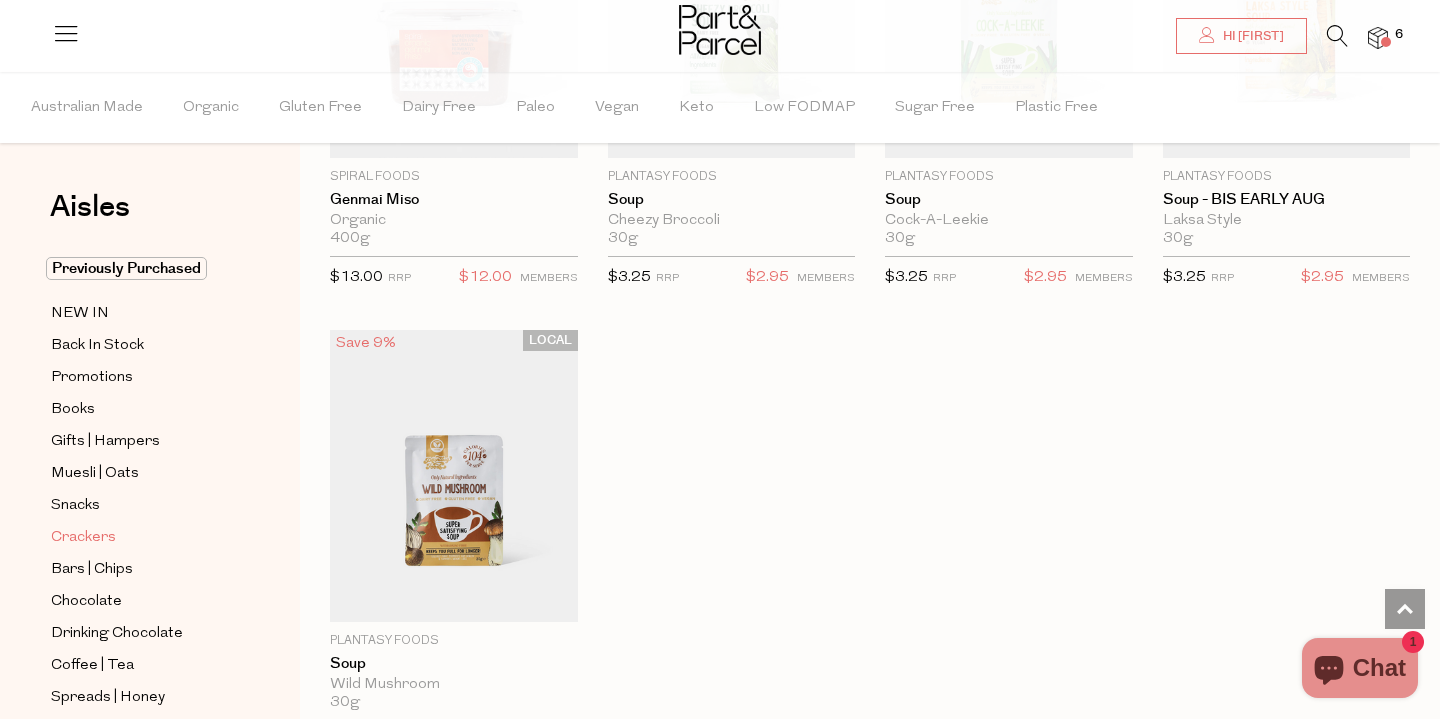 click on "Crackers" at bounding box center (83, 538) 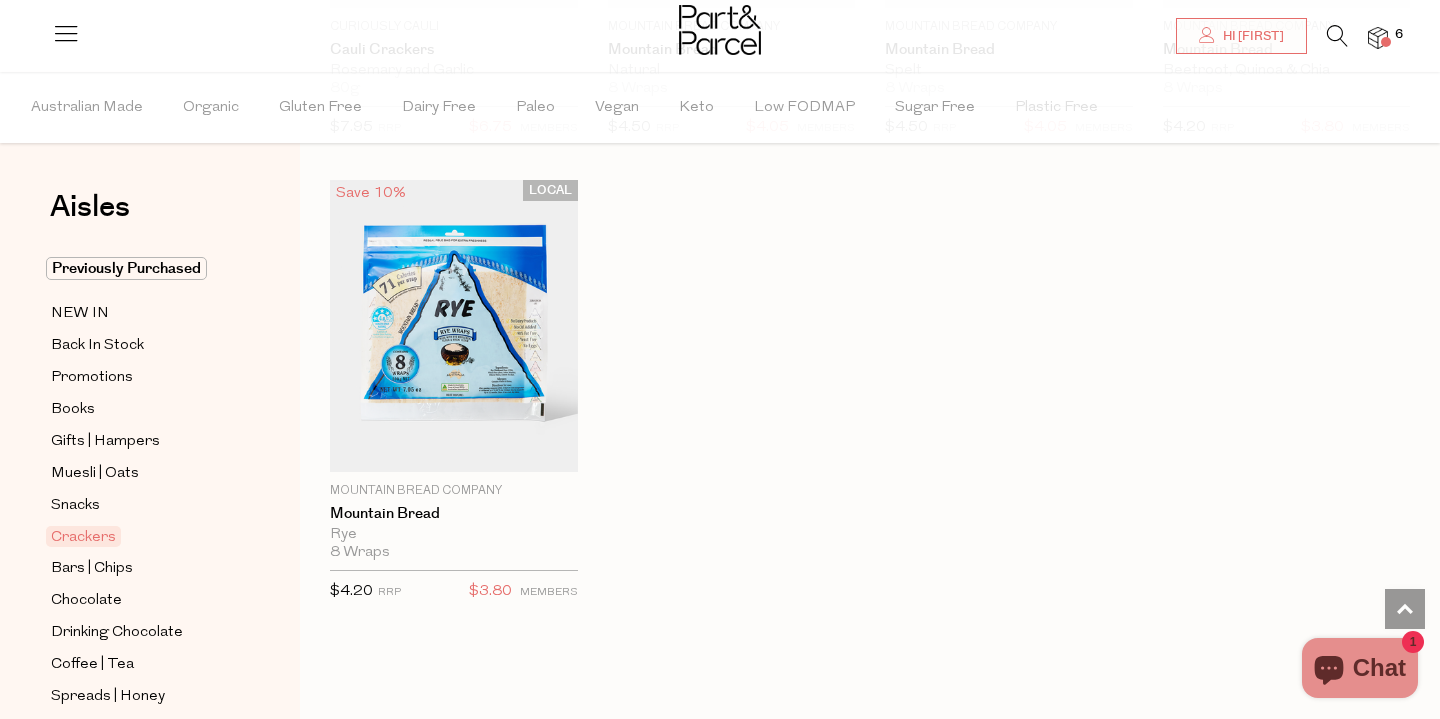 scroll, scrollTop: 4274, scrollLeft: 0, axis: vertical 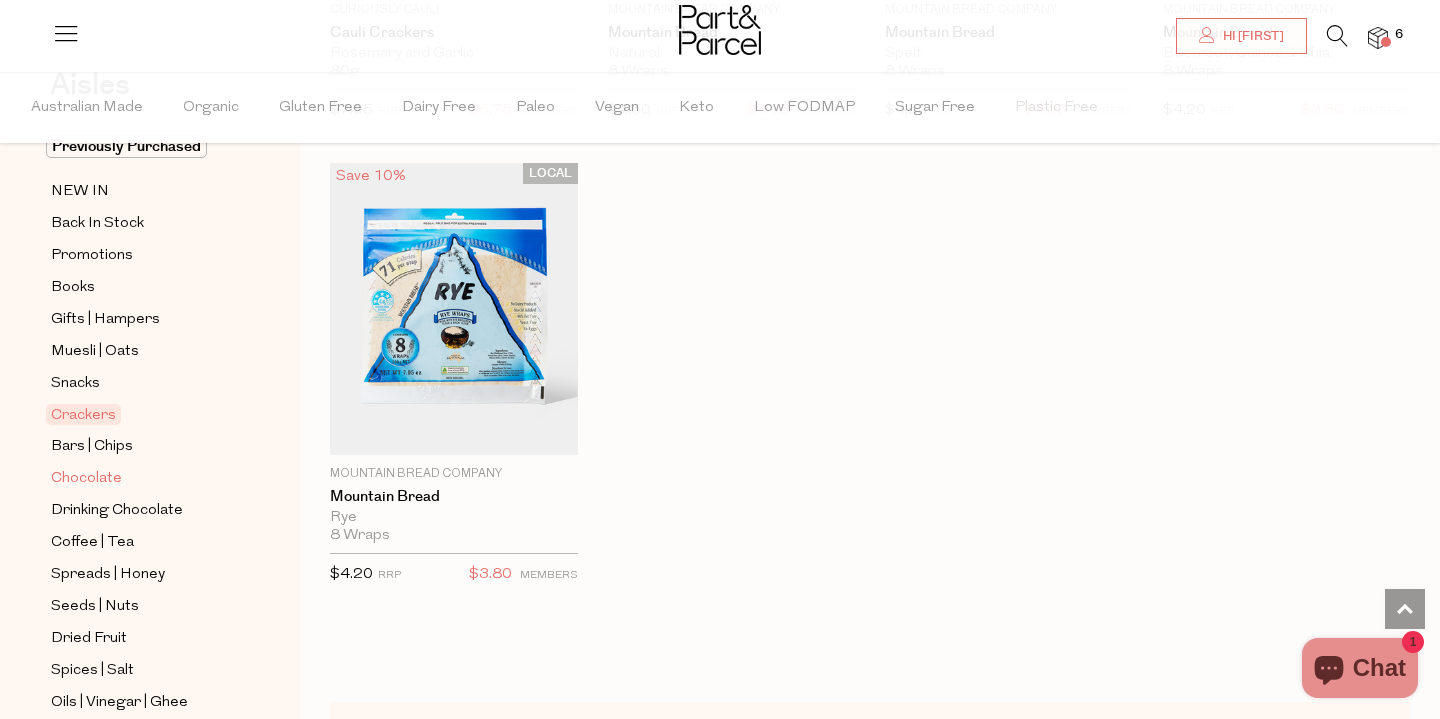 click on "Chocolate" at bounding box center (86, 479) 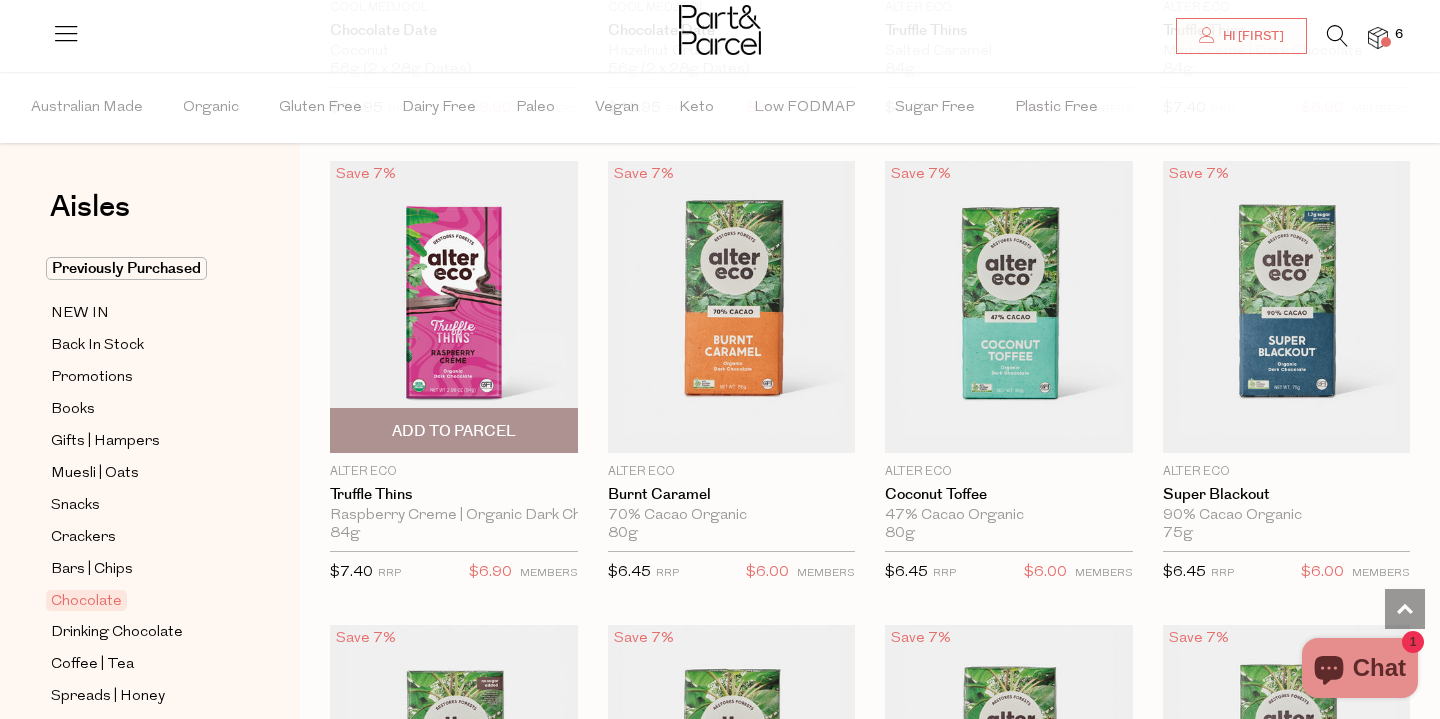 scroll, scrollTop: 1974, scrollLeft: 0, axis: vertical 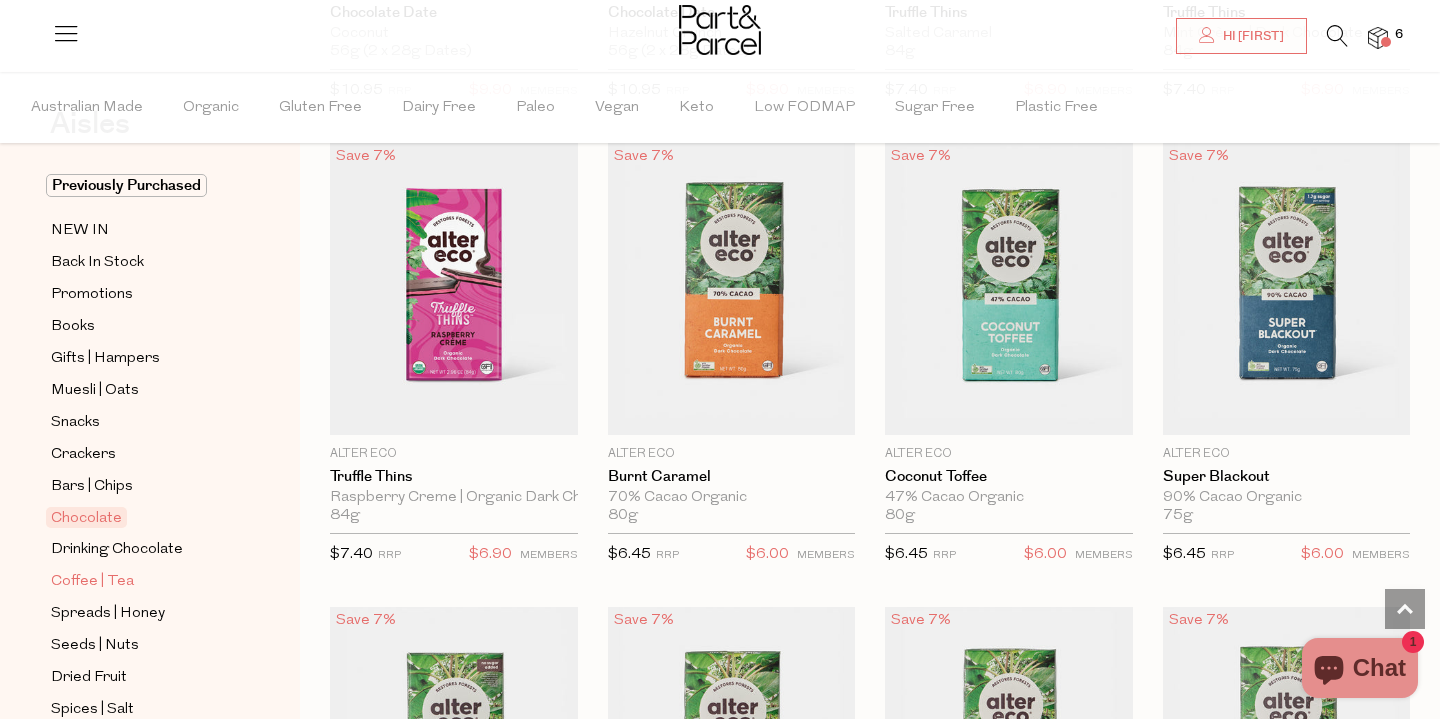 click on "Coffee | Tea" at bounding box center [92, 582] 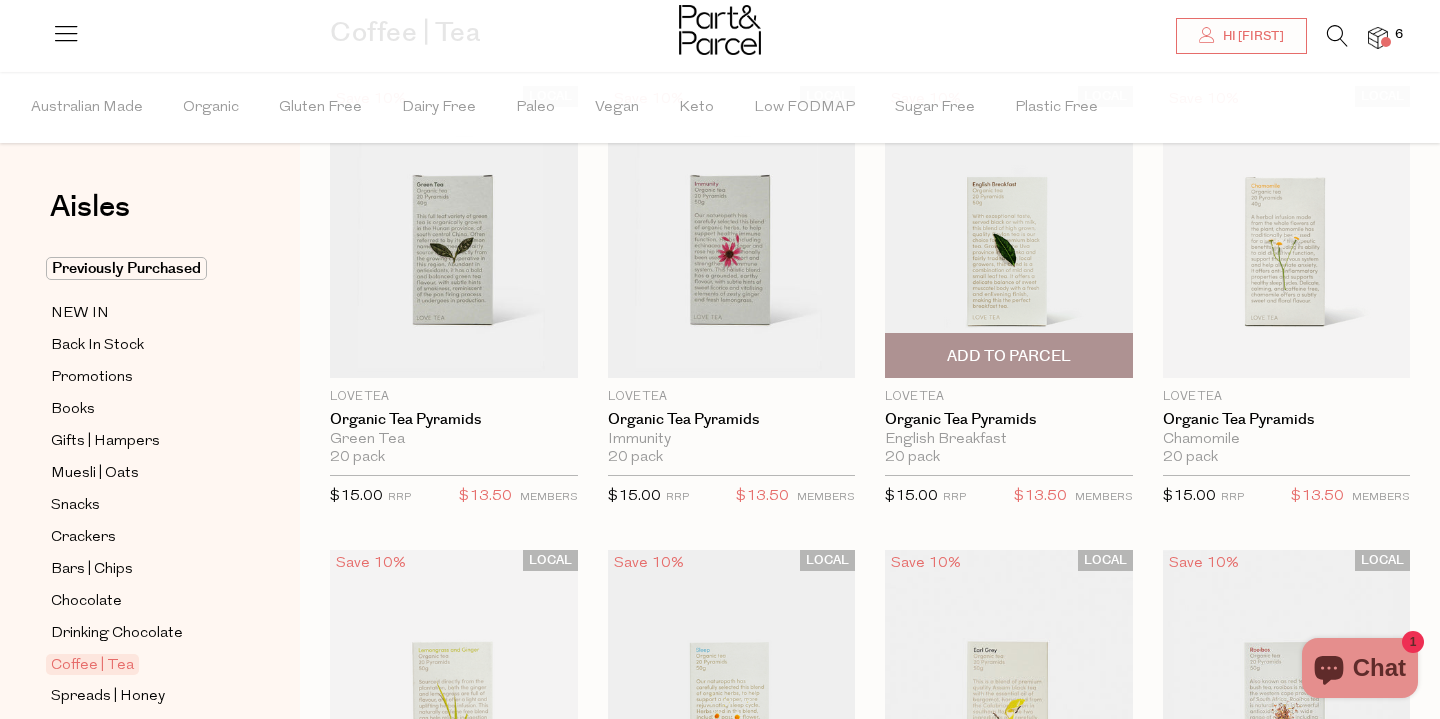 scroll, scrollTop: 172, scrollLeft: 0, axis: vertical 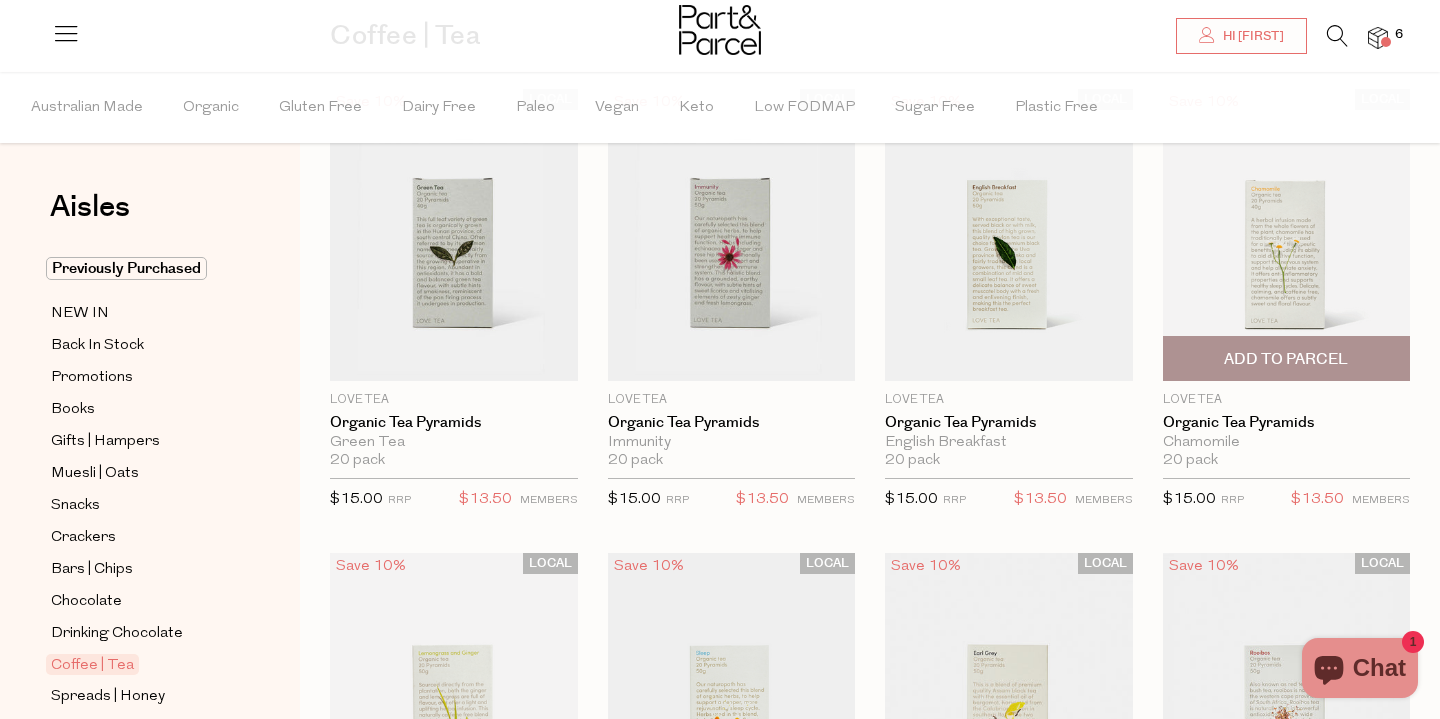 click on "Add To Parcel" at bounding box center [1286, 359] 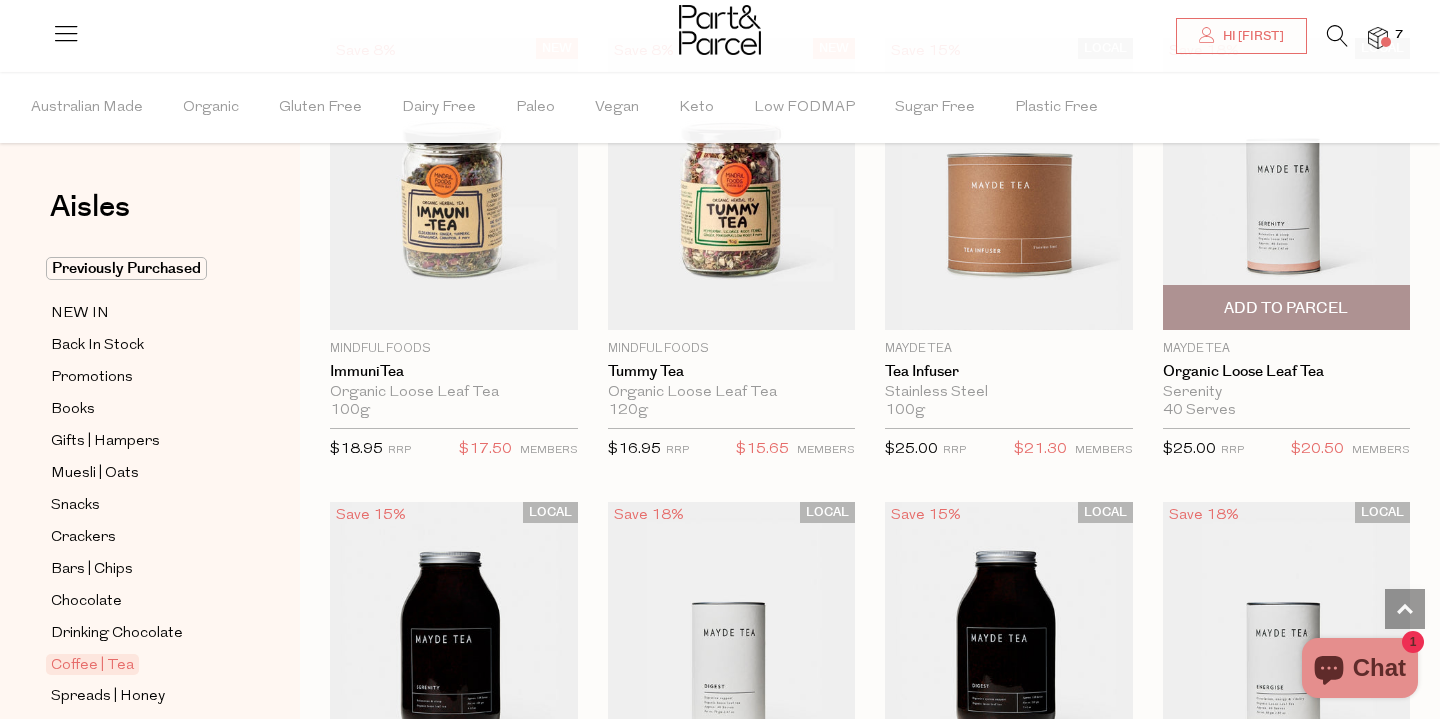 scroll, scrollTop: 3935, scrollLeft: 0, axis: vertical 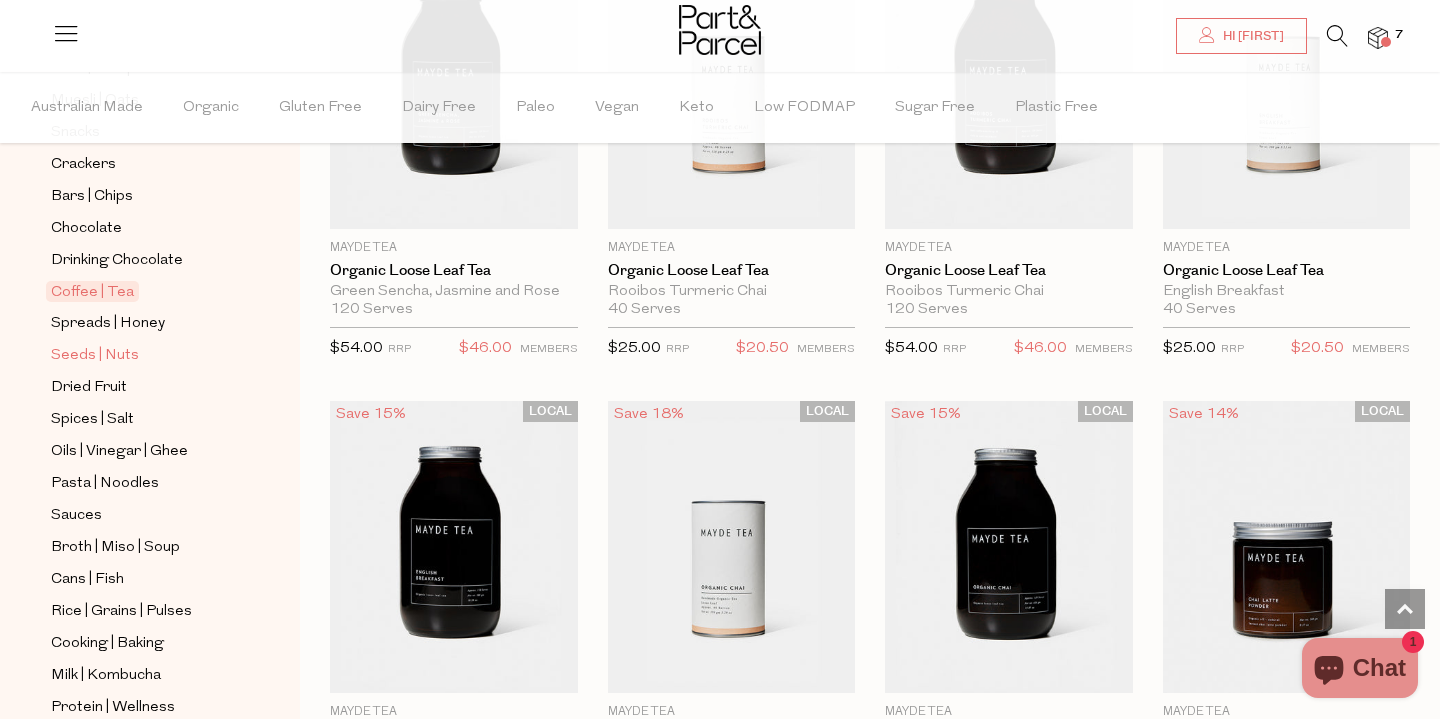 click on "Seeds | Nuts" at bounding box center (95, 356) 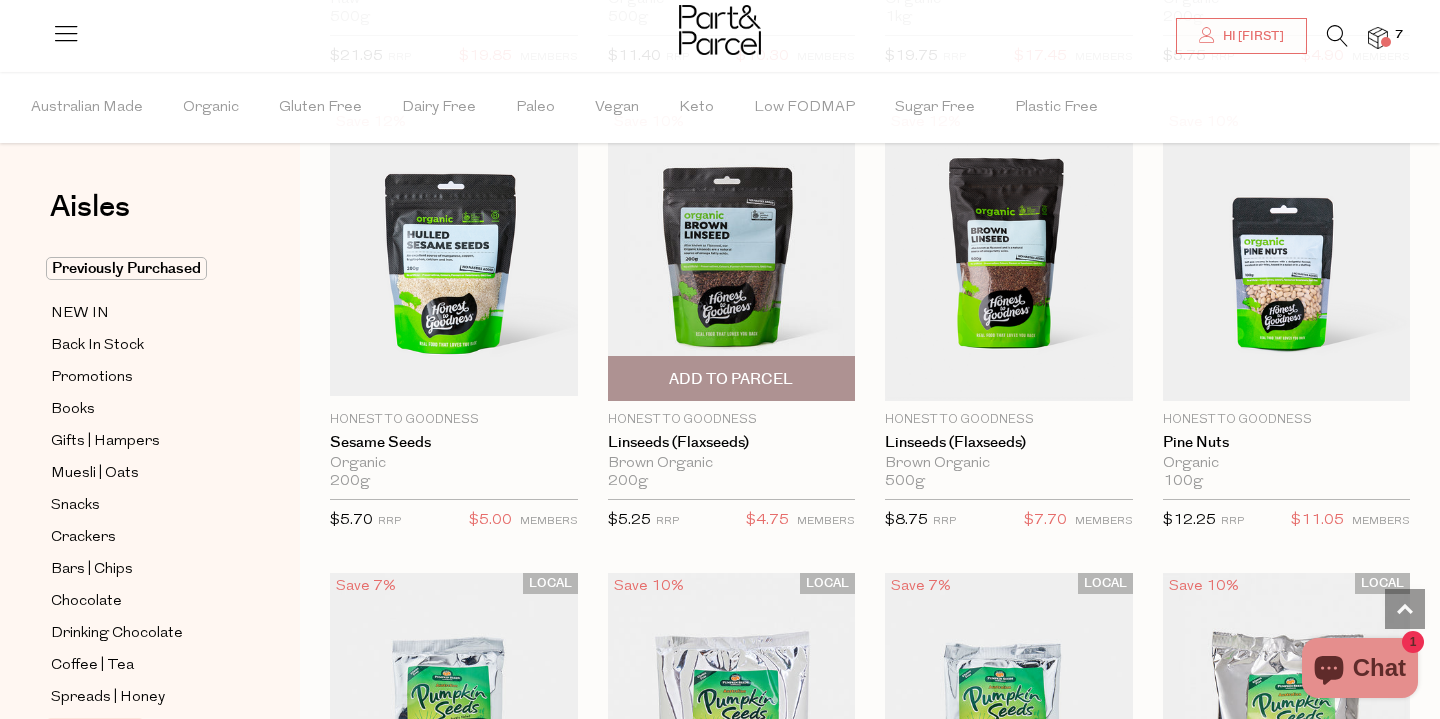 scroll, scrollTop: 3404, scrollLeft: 0, axis: vertical 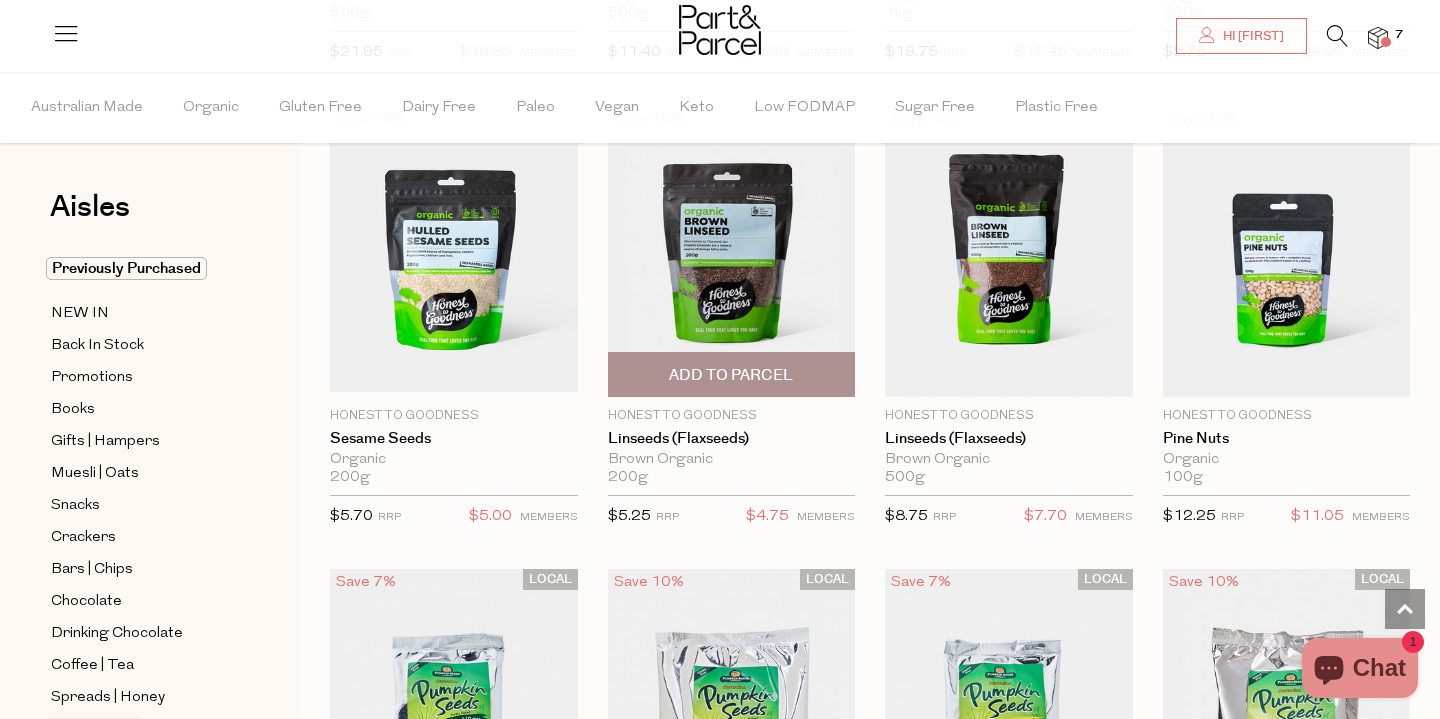 click on "Add To Parcel" at bounding box center (731, 375) 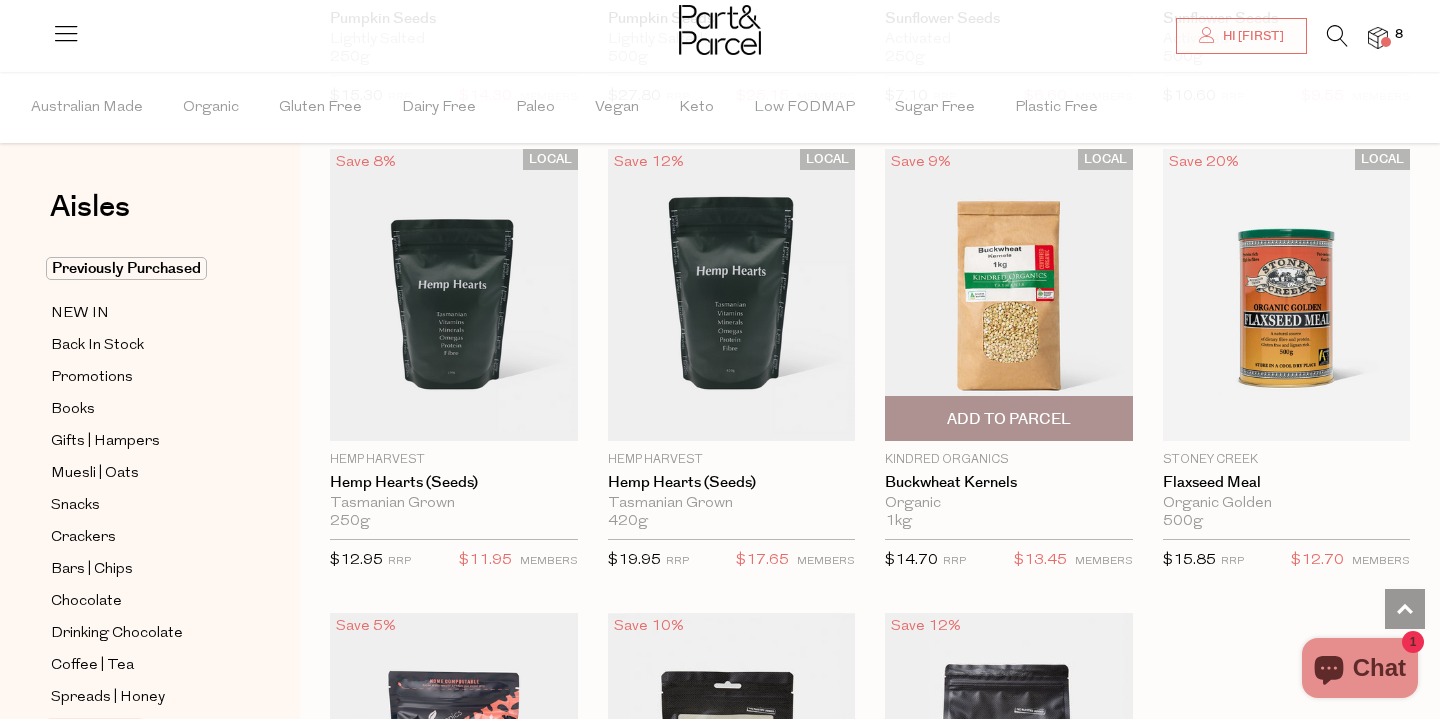 scroll, scrollTop: 4752, scrollLeft: 0, axis: vertical 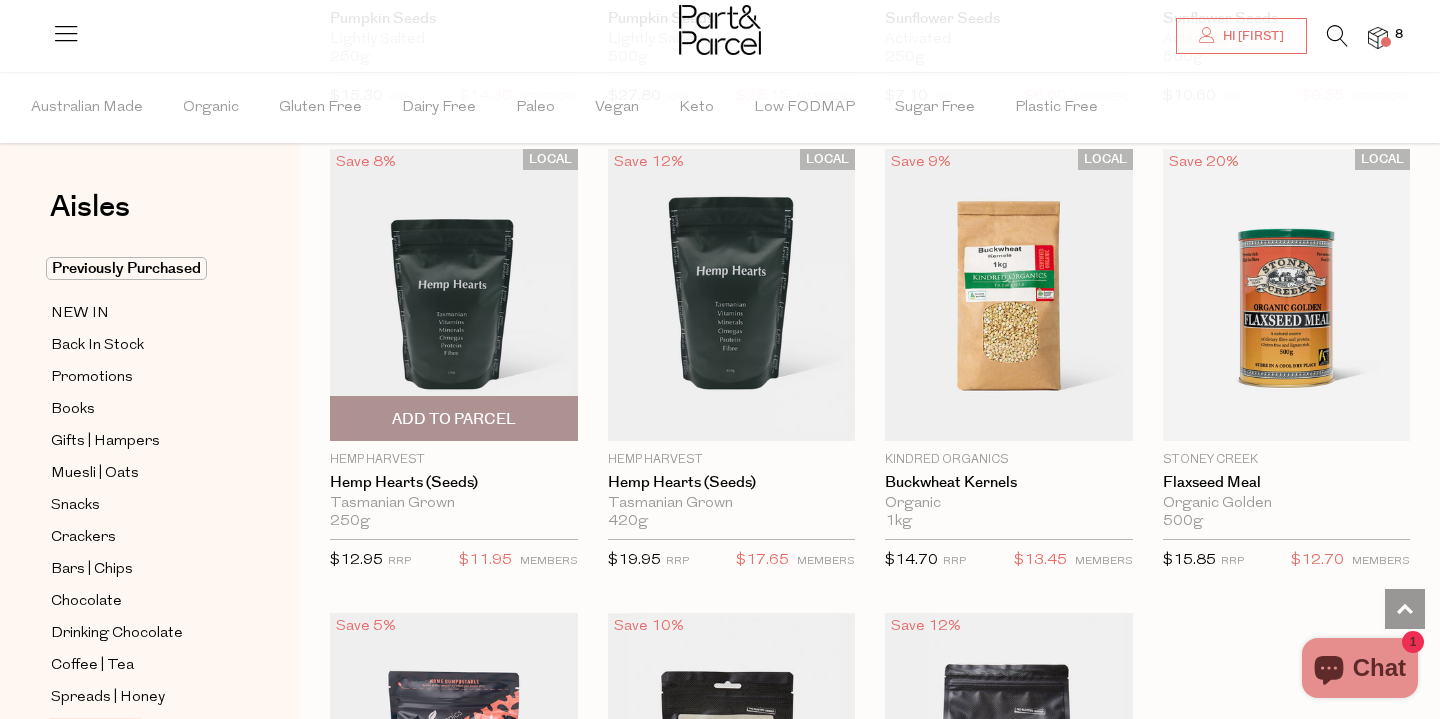 click on "Add To Parcel" at bounding box center [454, 419] 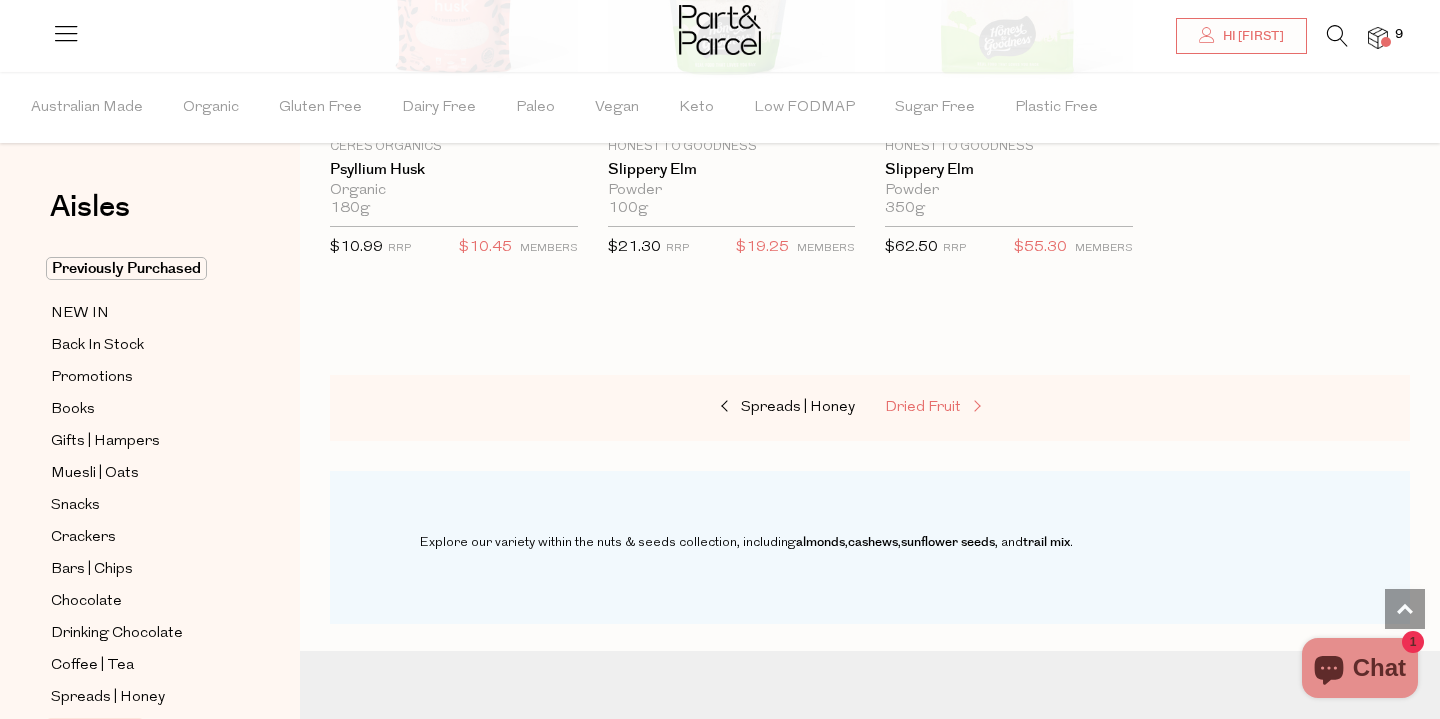 scroll, scrollTop: 5533, scrollLeft: 0, axis: vertical 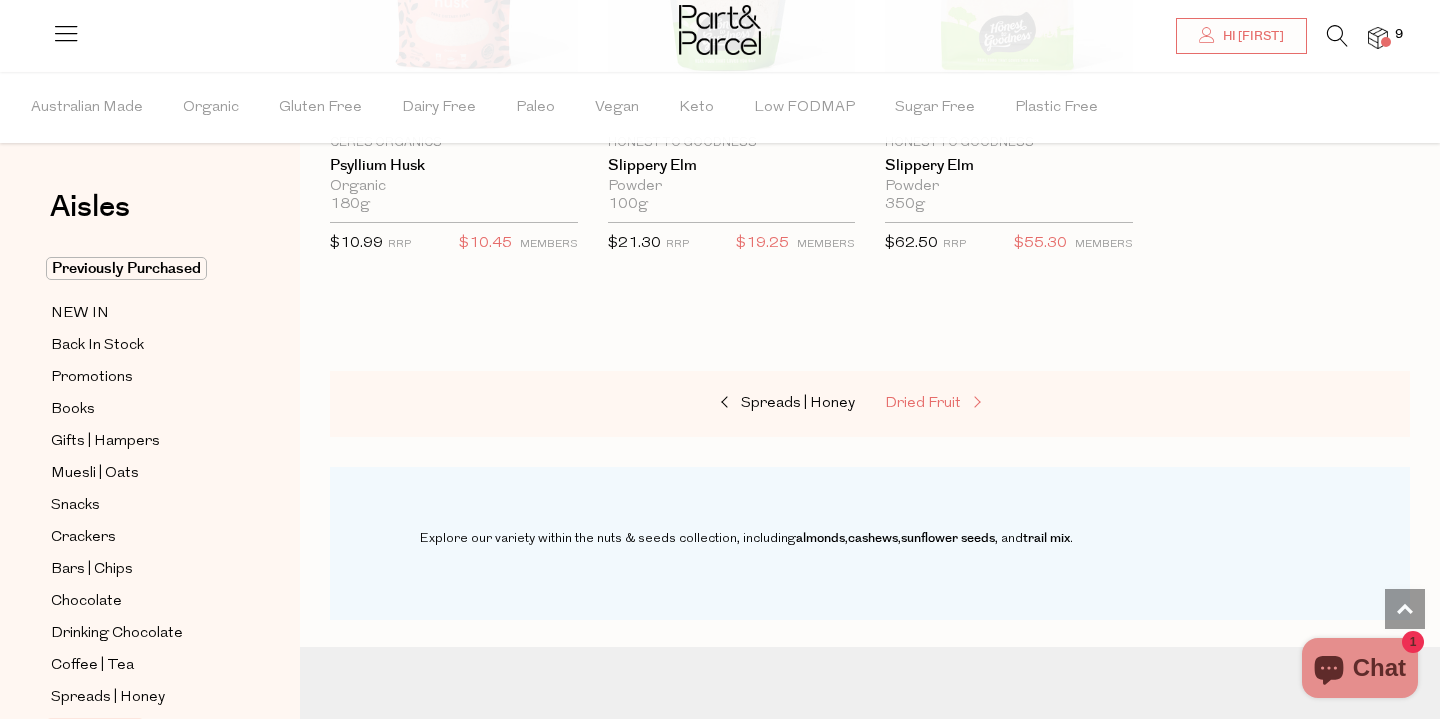 click on "Dried Fruit" at bounding box center (923, 403) 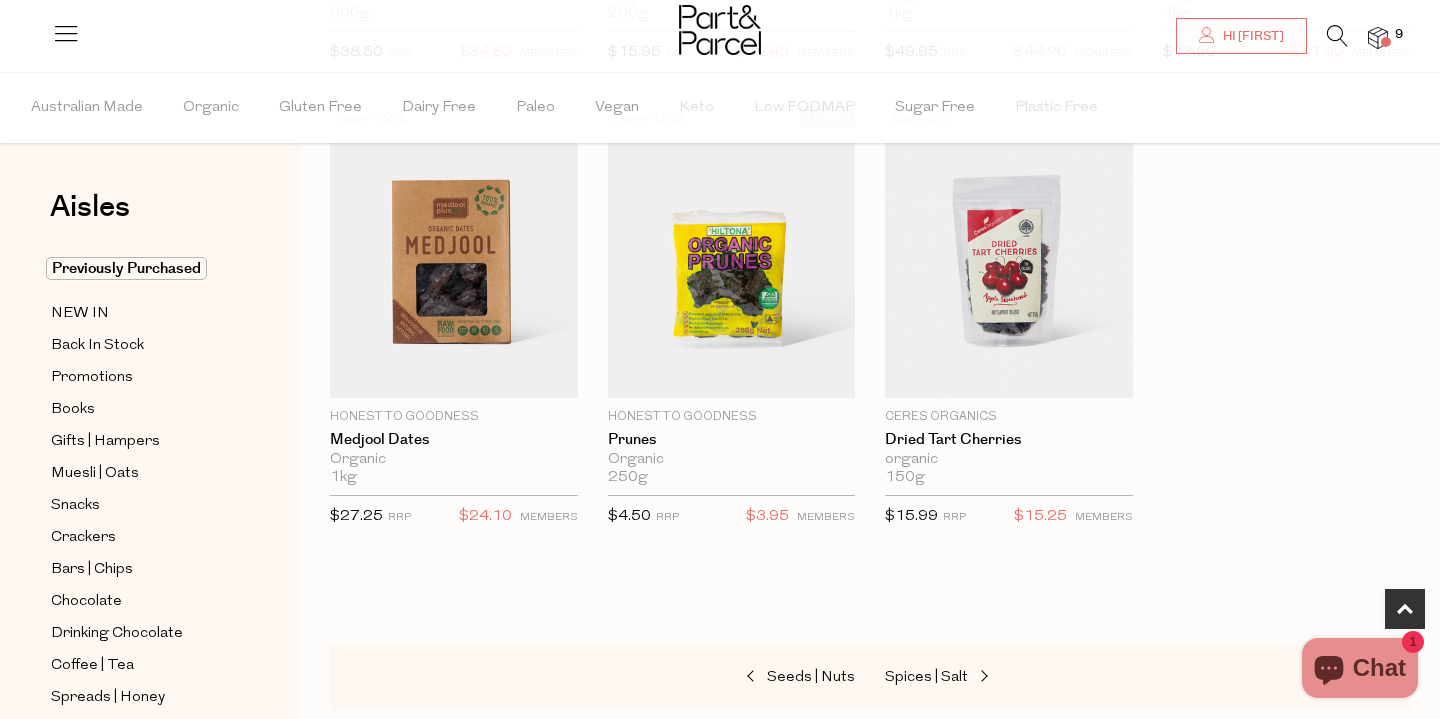 scroll, scrollTop: 1078, scrollLeft: 0, axis: vertical 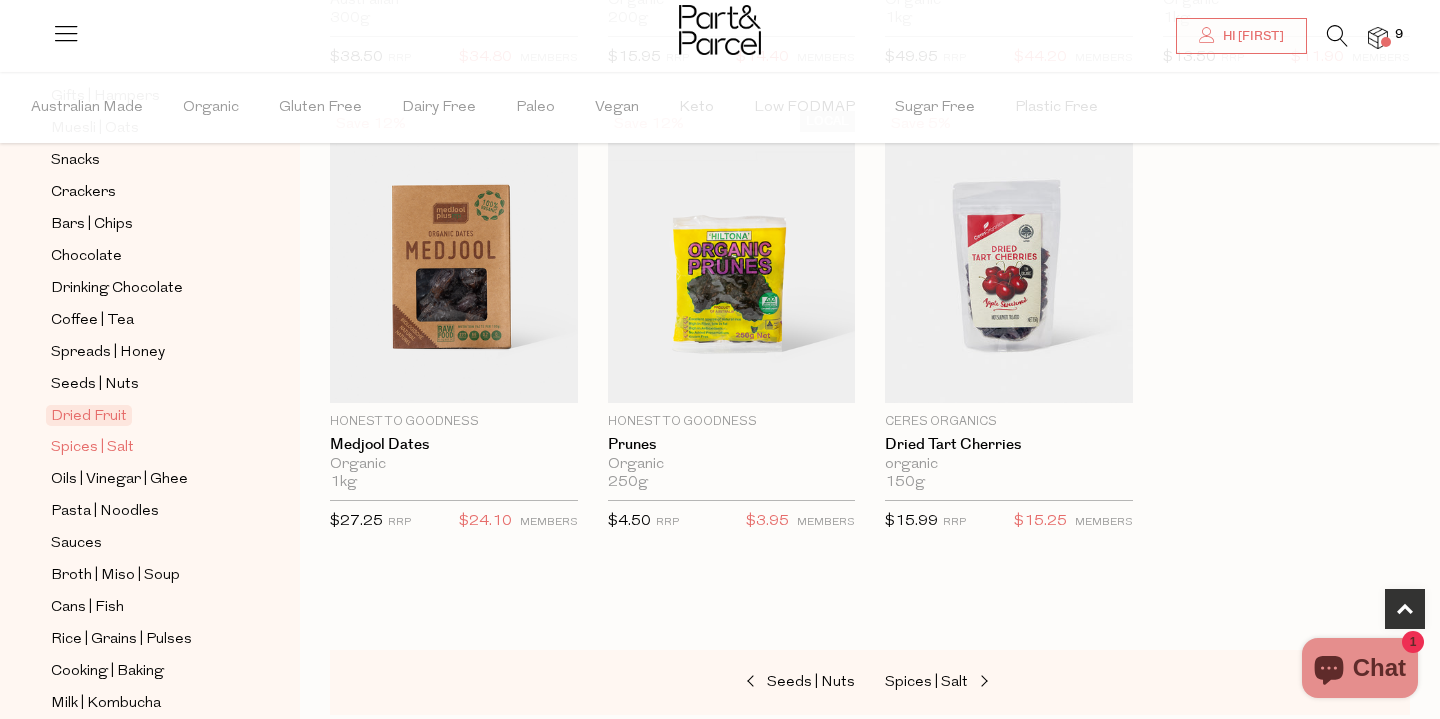 click on "Spices | Salt" at bounding box center [92, 448] 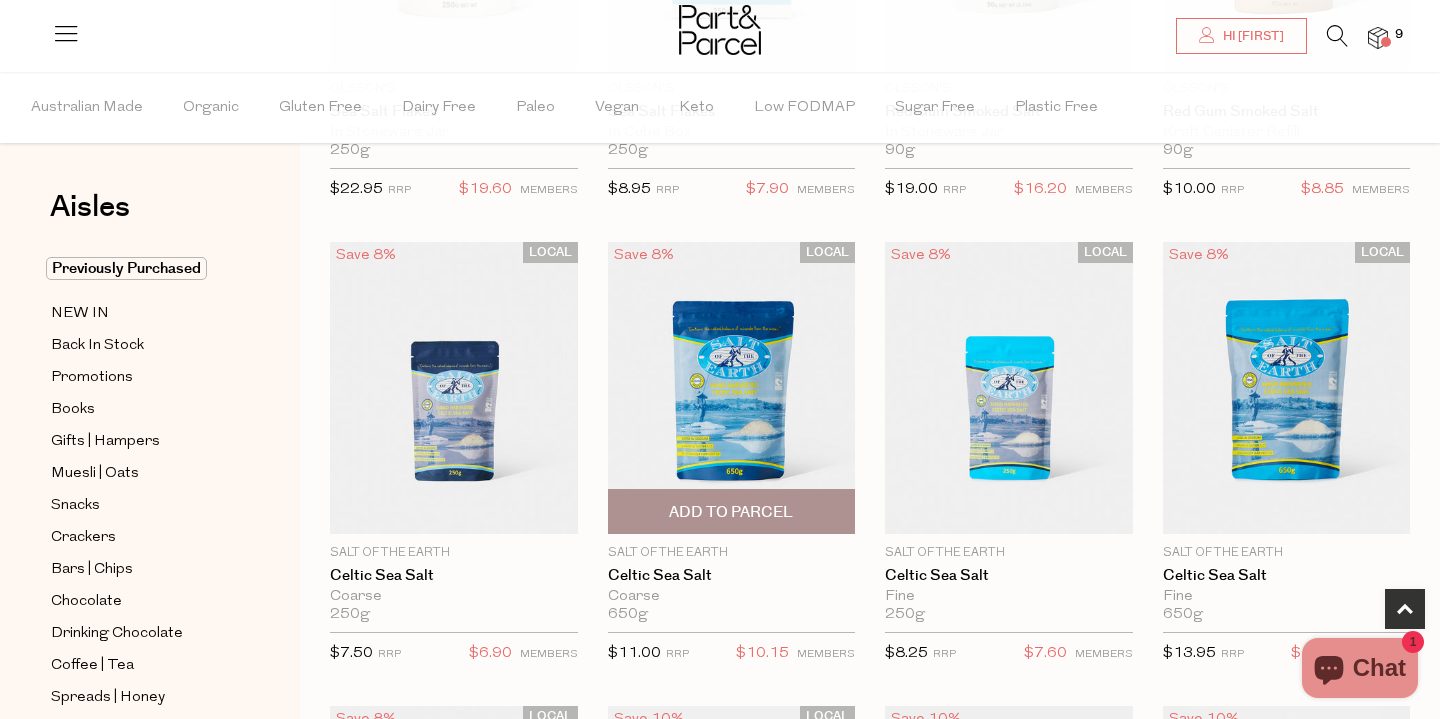 scroll, scrollTop: 515, scrollLeft: 0, axis: vertical 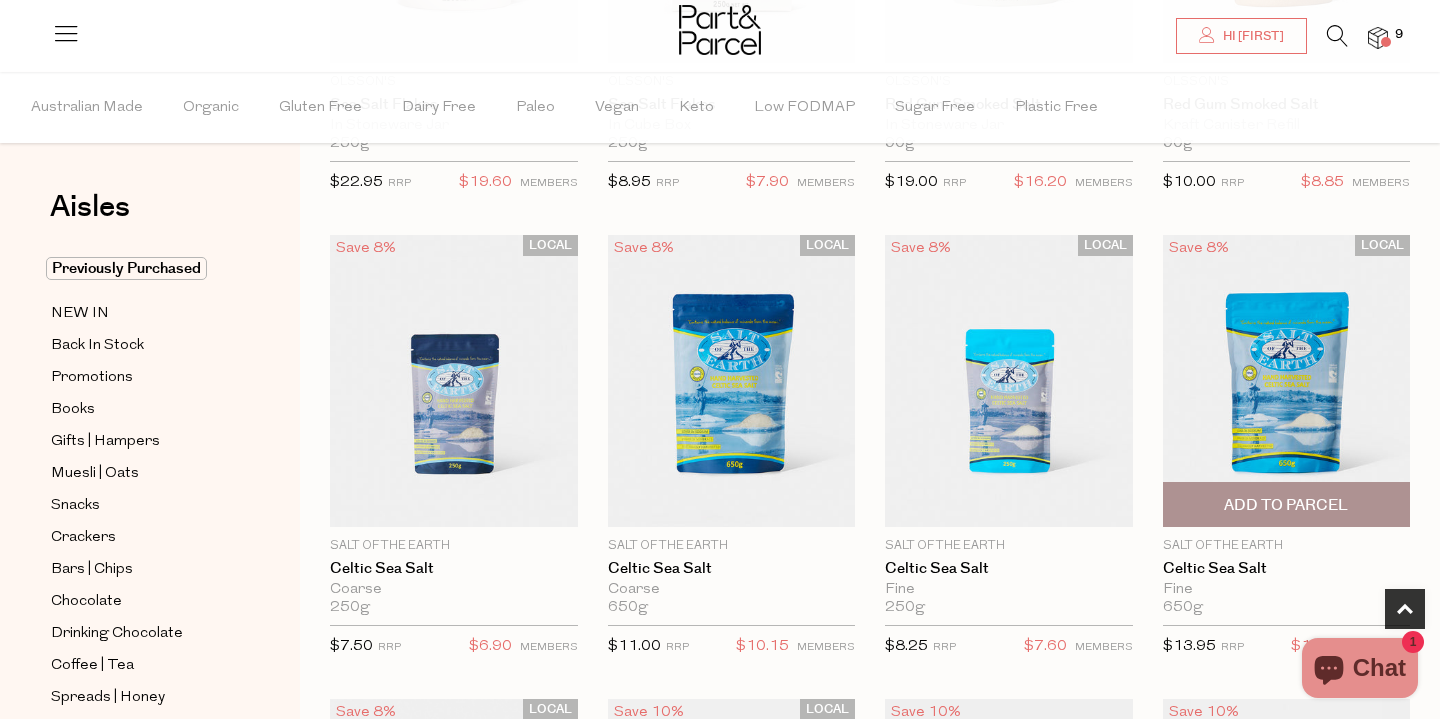click on "Add To Parcel" at bounding box center [1286, 505] 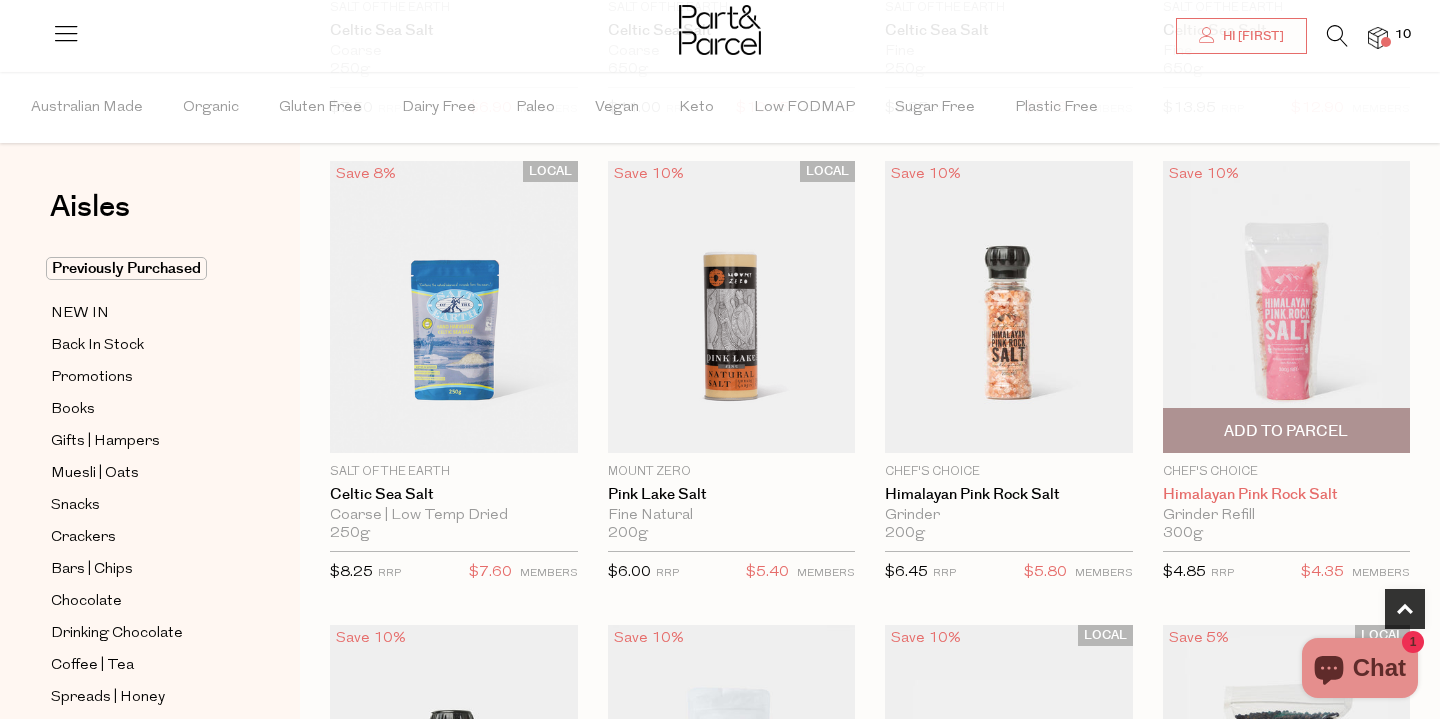 scroll, scrollTop: 1038, scrollLeft: 0, axis: vertical 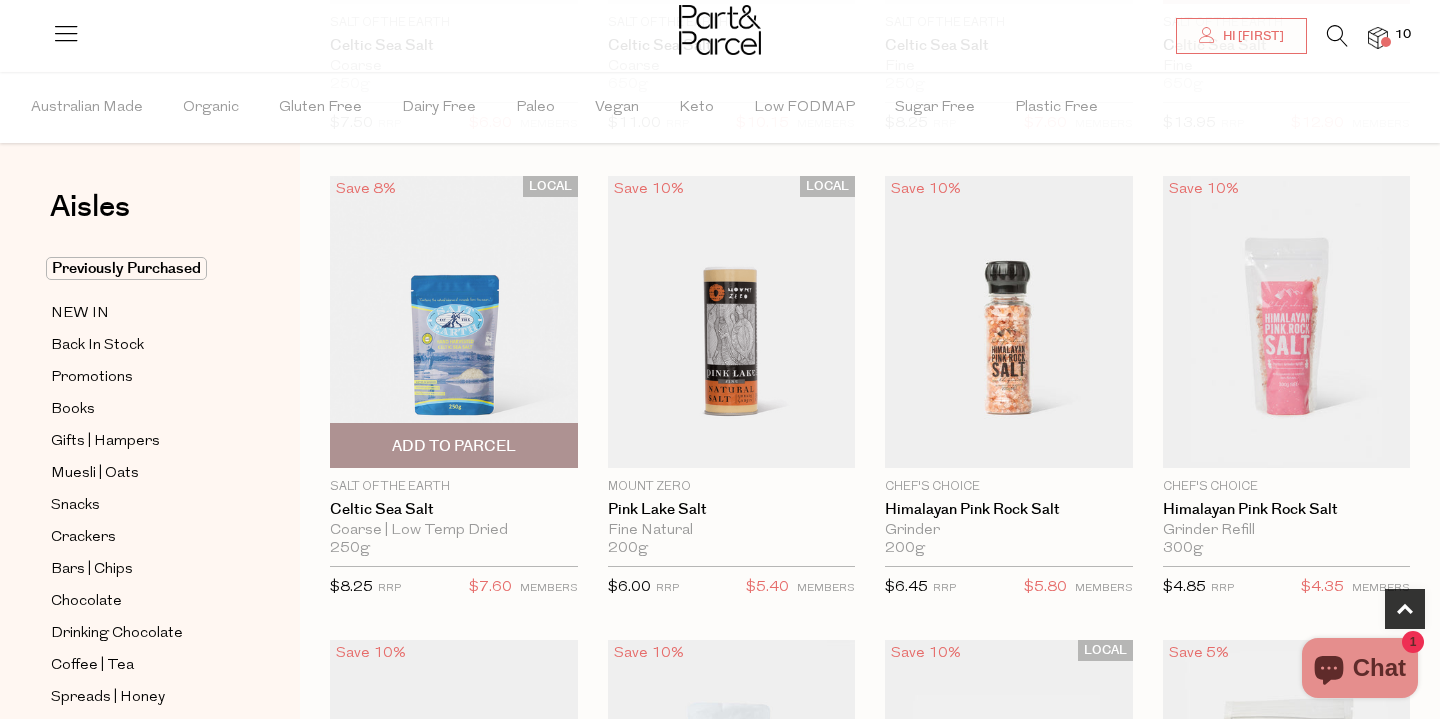 click on "Add To Parcel" at bounding box center [454, 446] 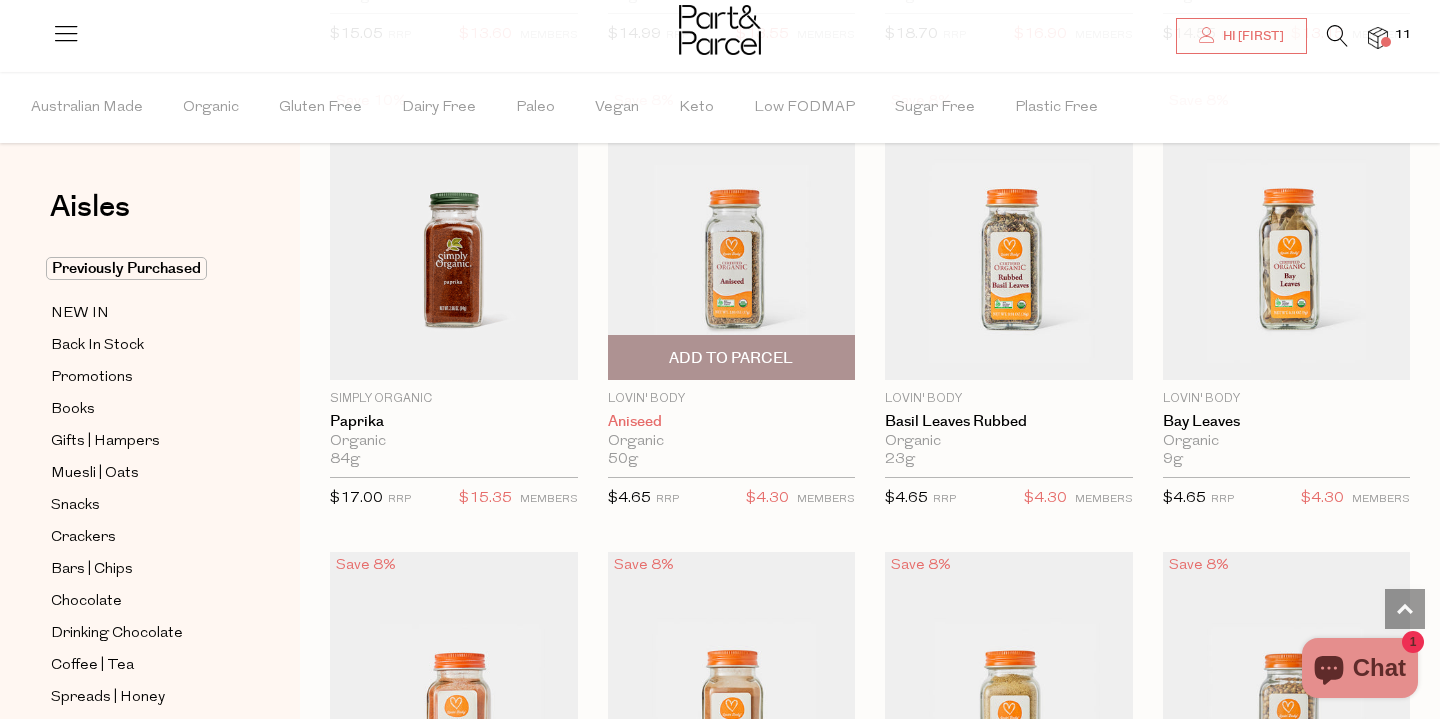 scroll, scrollTop: 3461, scrollLeft: 0, axis: vertical 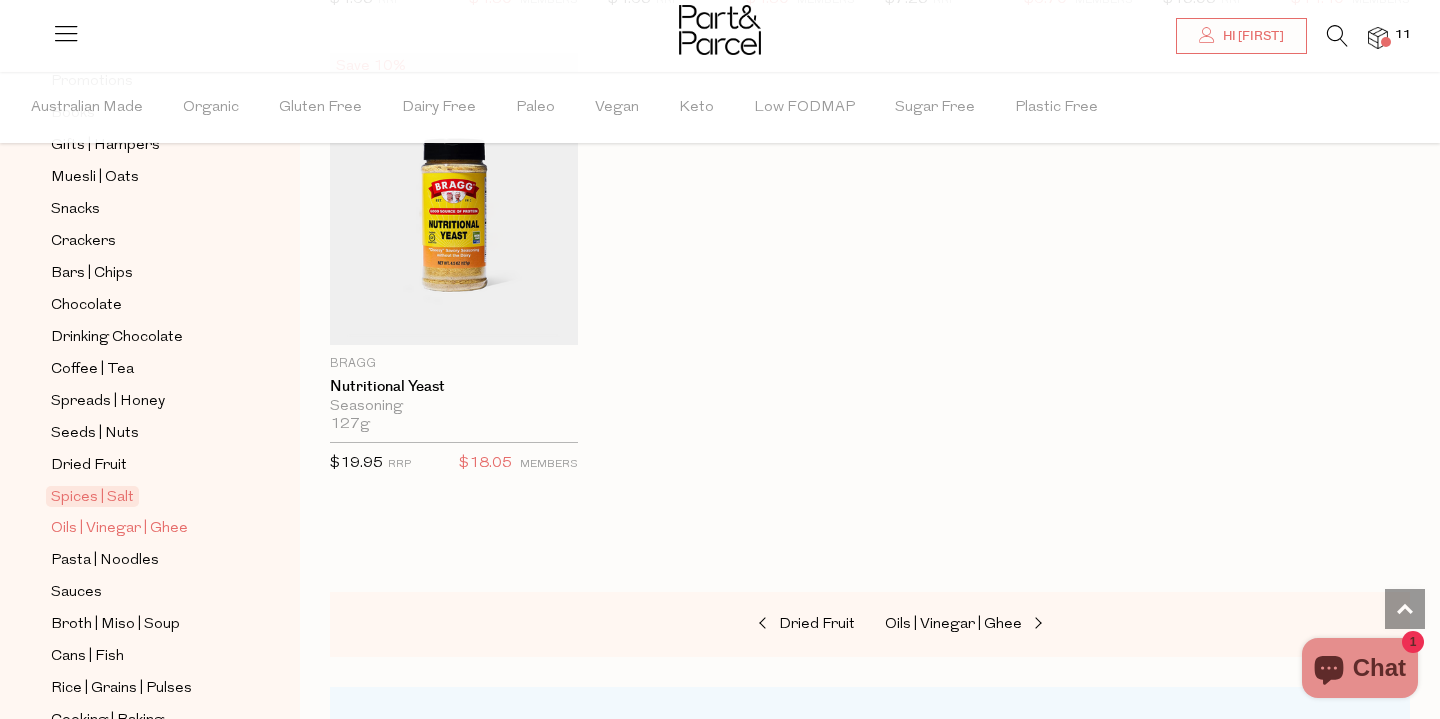click on "Oils | Vinegar | Ghee" at bounding box center (119, 529) 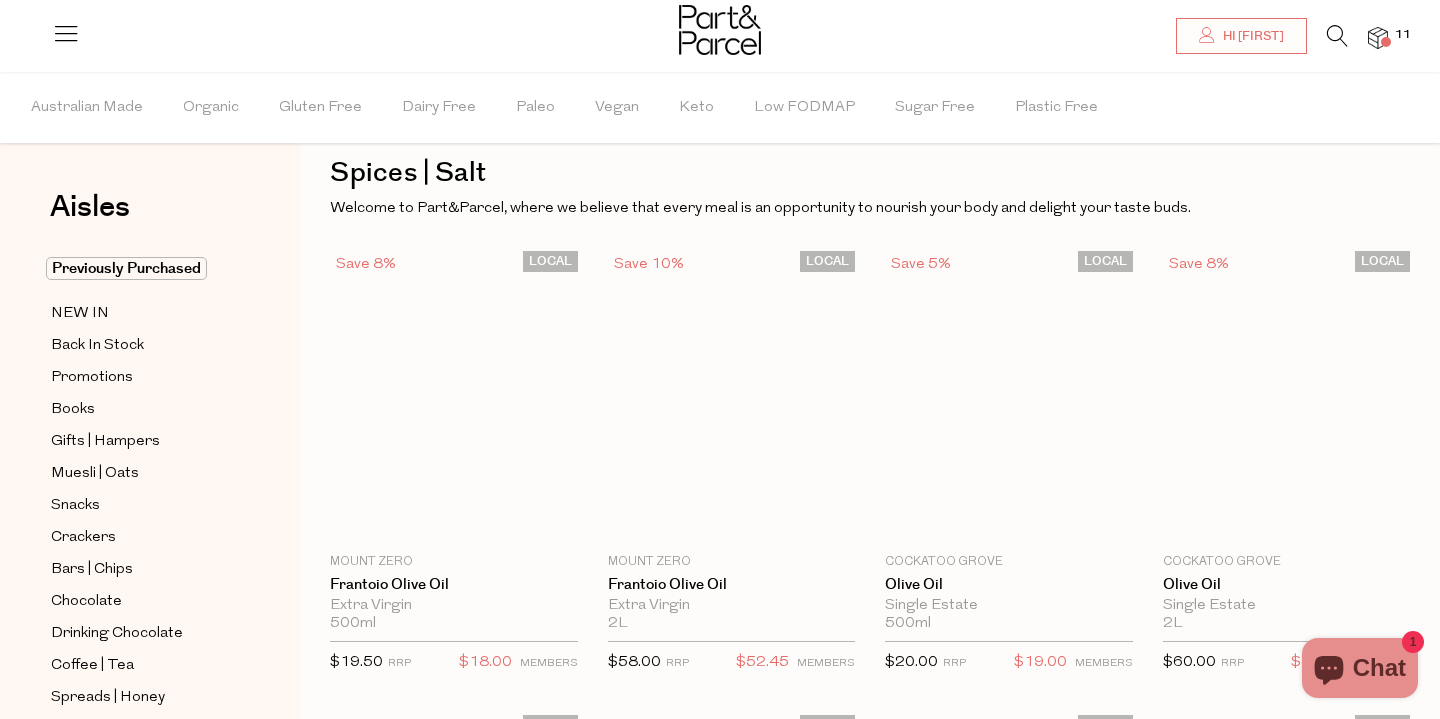 scroll, scrollTop: 10, scrollLeft: 0, axis: vertical 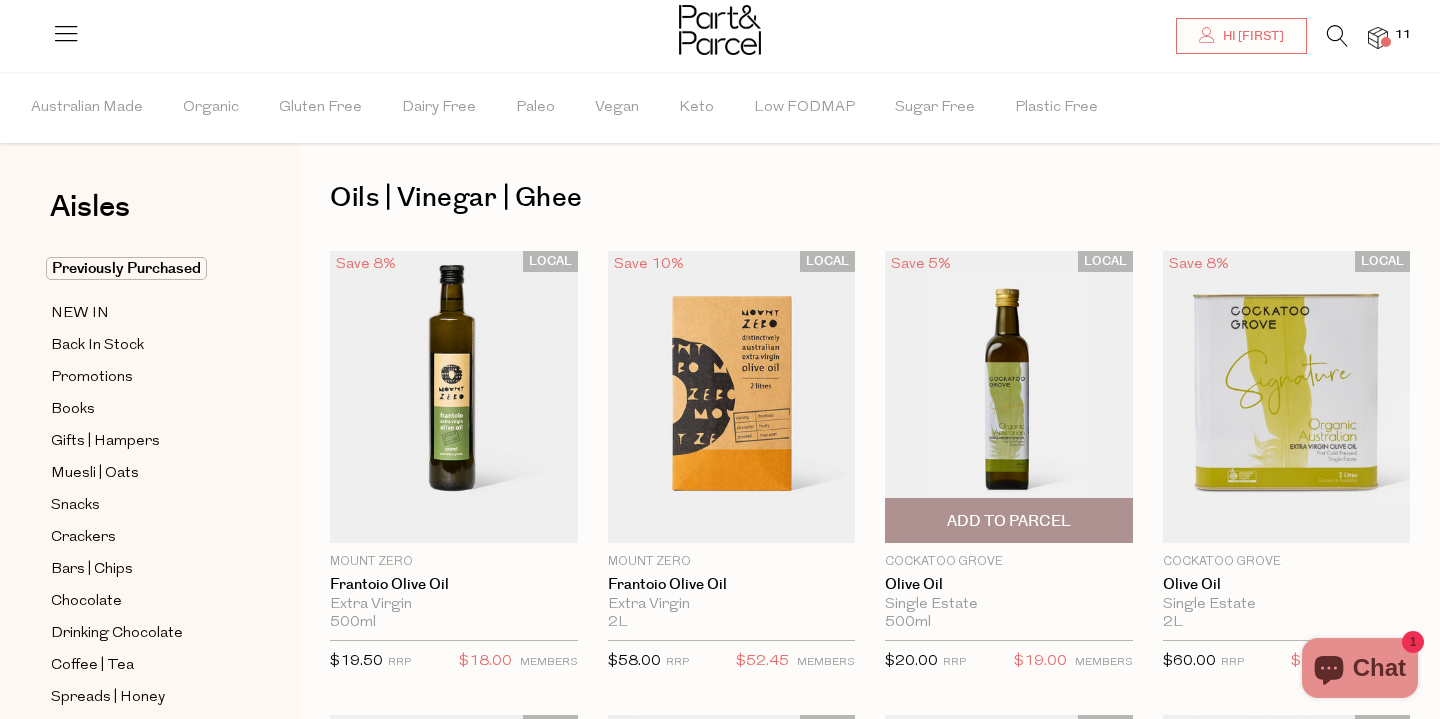 click on "Add To Parcel" at bounding box center [1009, 521] 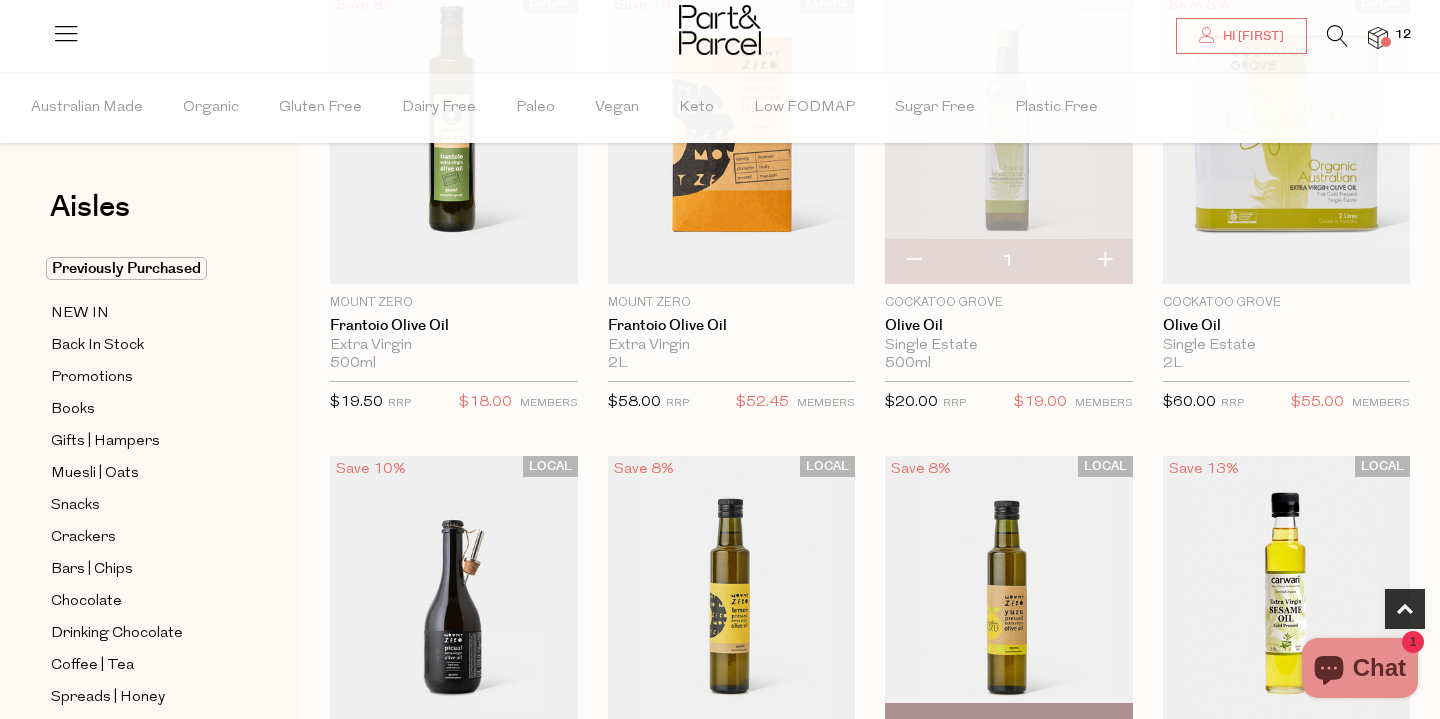 scroll, scrollTop: 157, scrollLeft: 0, axis: vertical 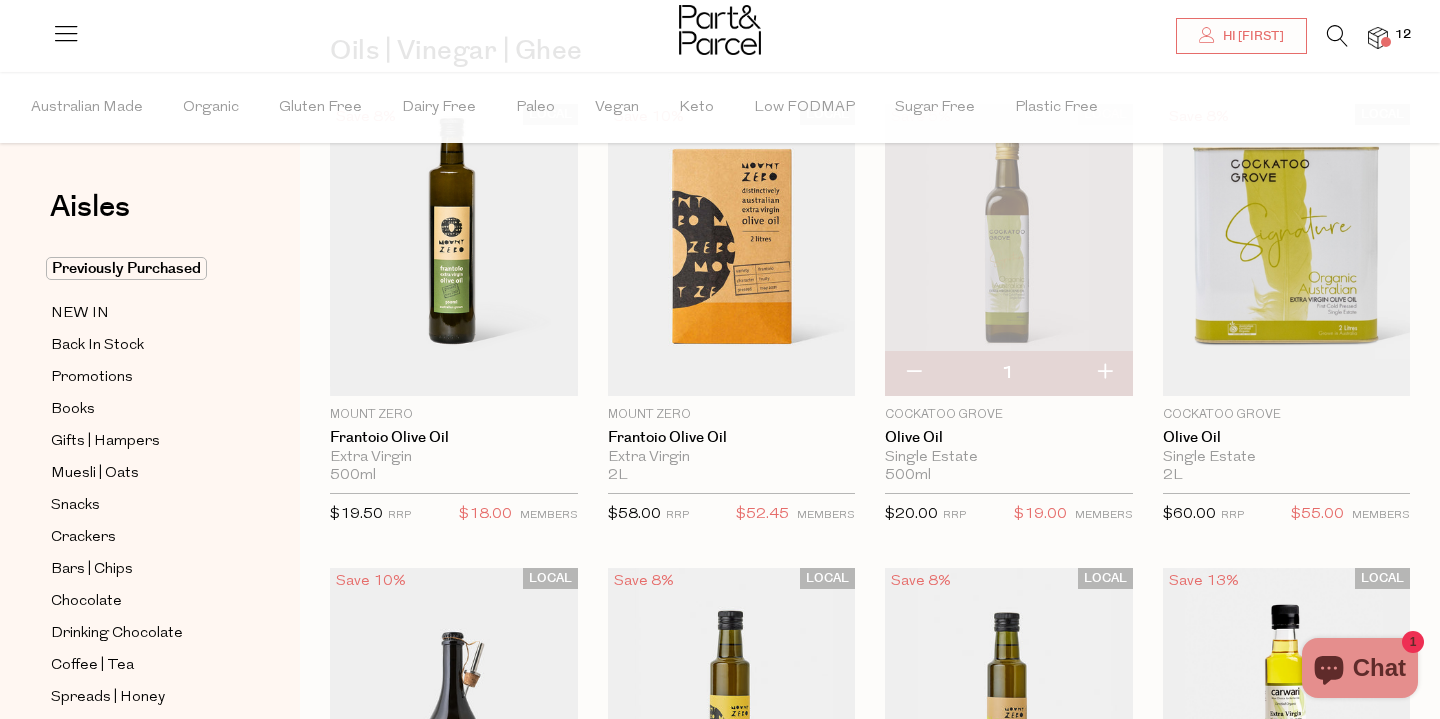 click at bounding box center [913, 373] 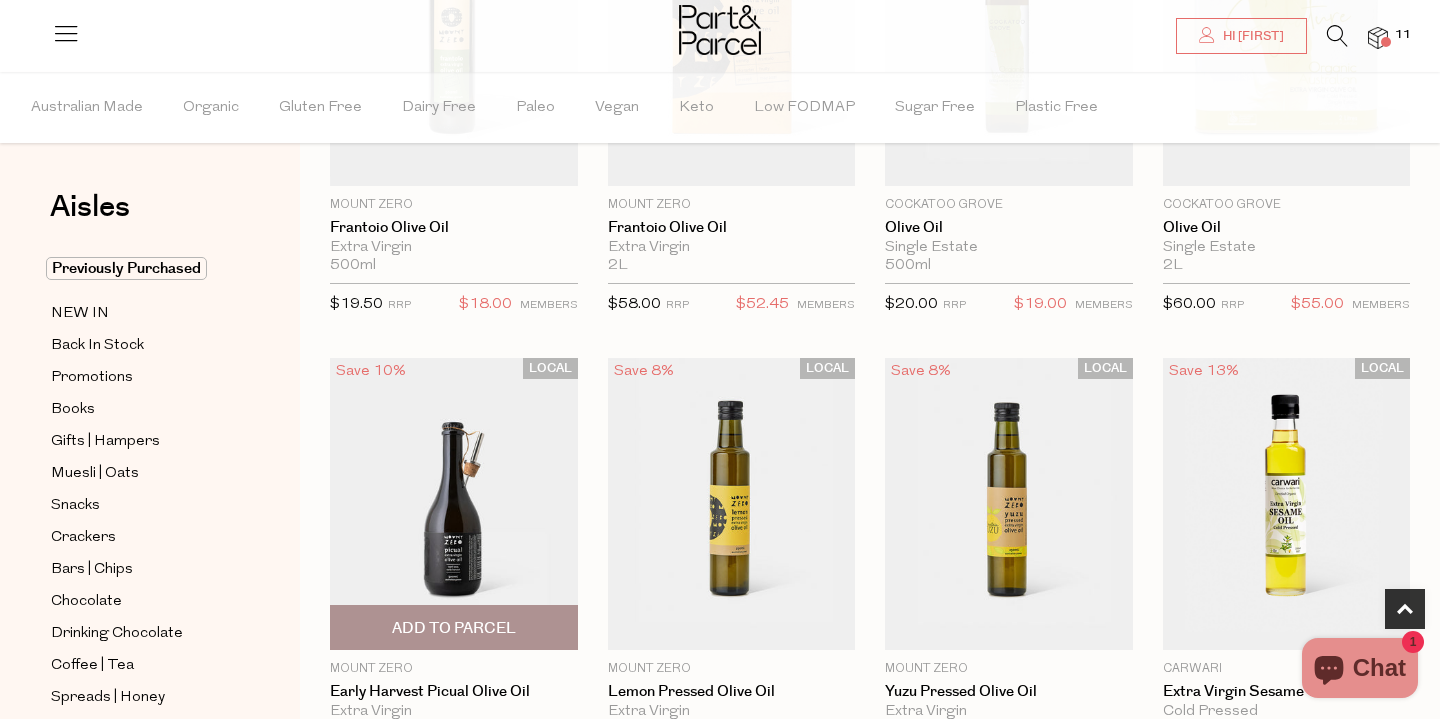 scroll, scrollTop: 373, scrollLeft: 0, axis: vertical 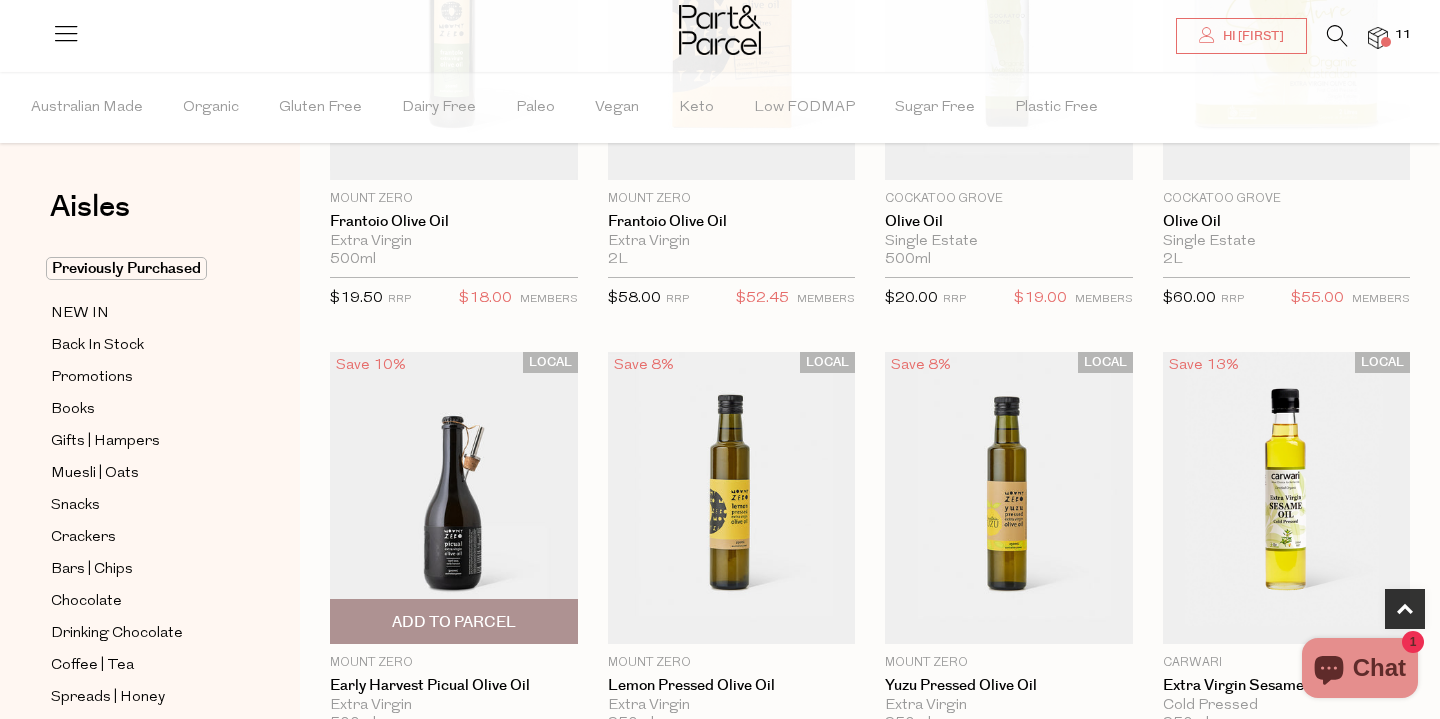 click on "Add To Parcel" at bounding box center (454, 622) 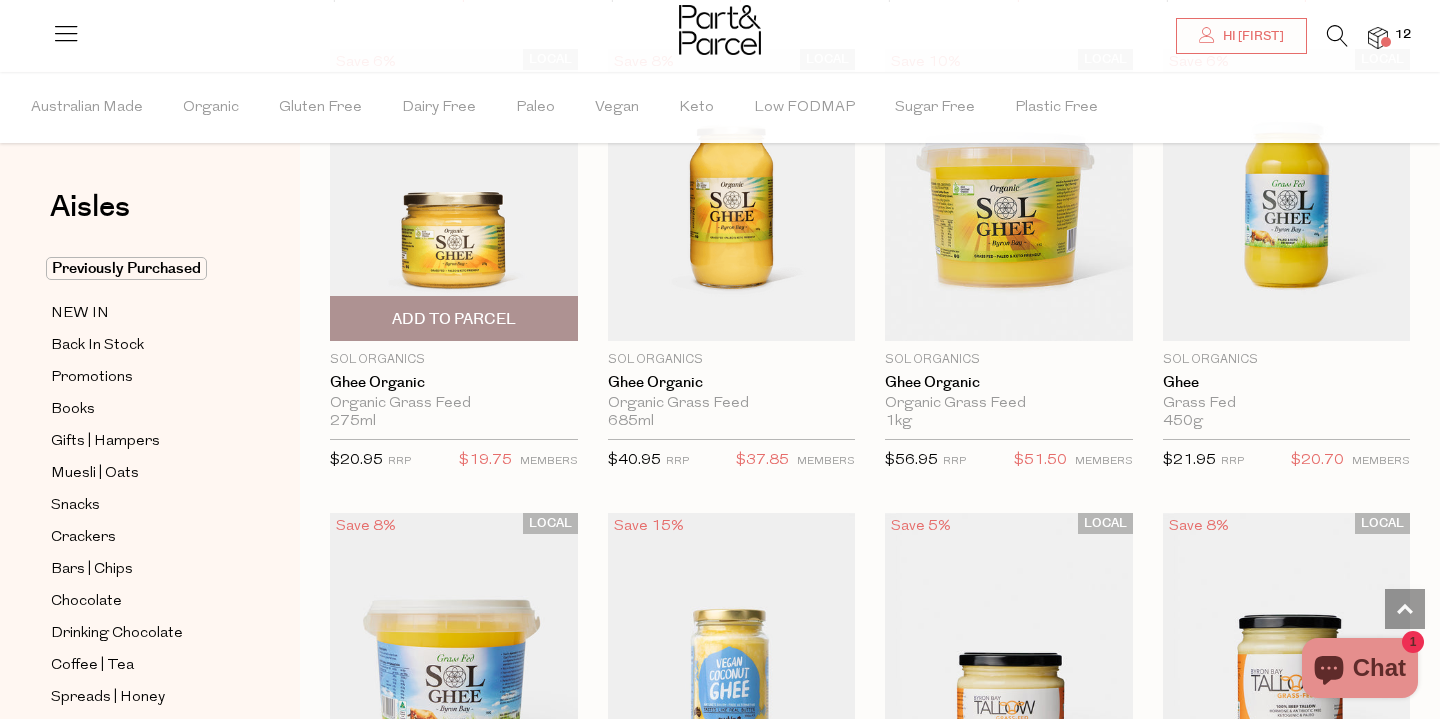 scroll, scrollTop: 2035, scrollLeft: 0, axis: vertical 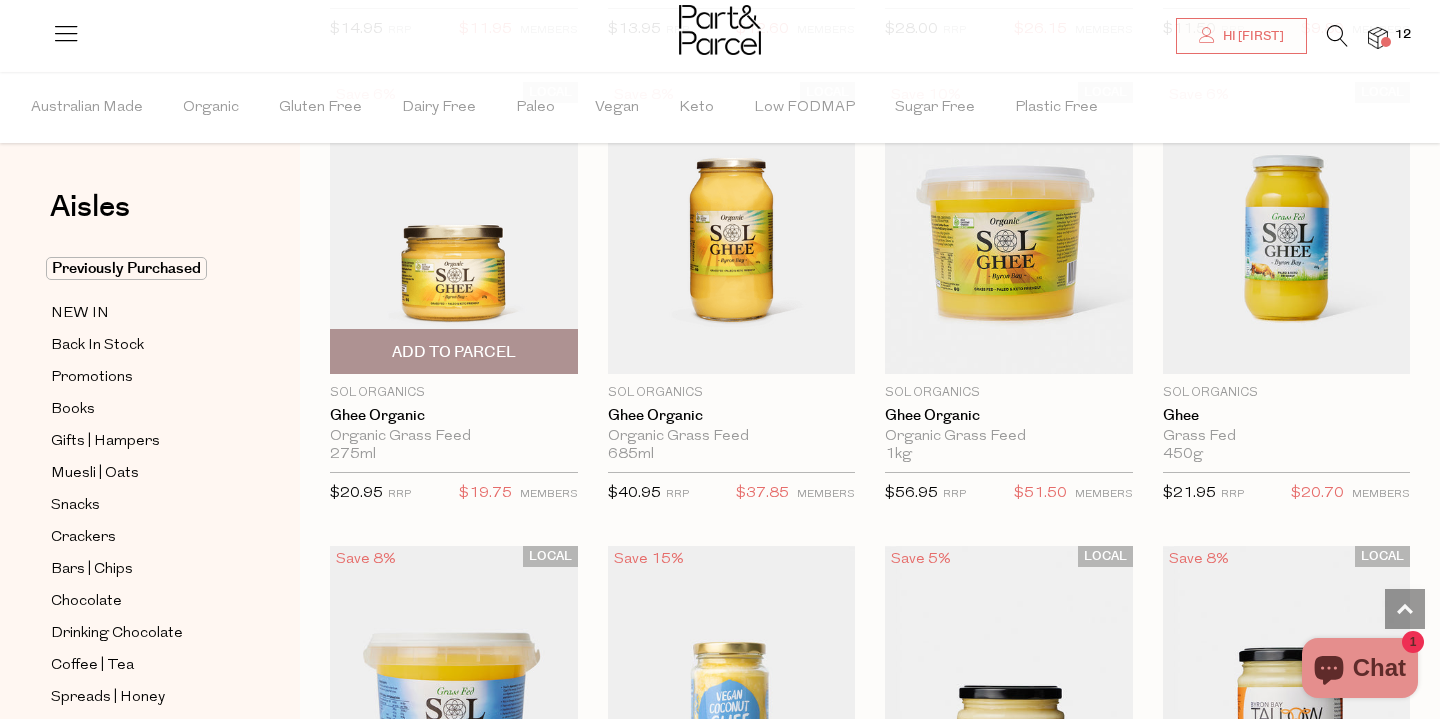 click at bounding box center [454, 228] 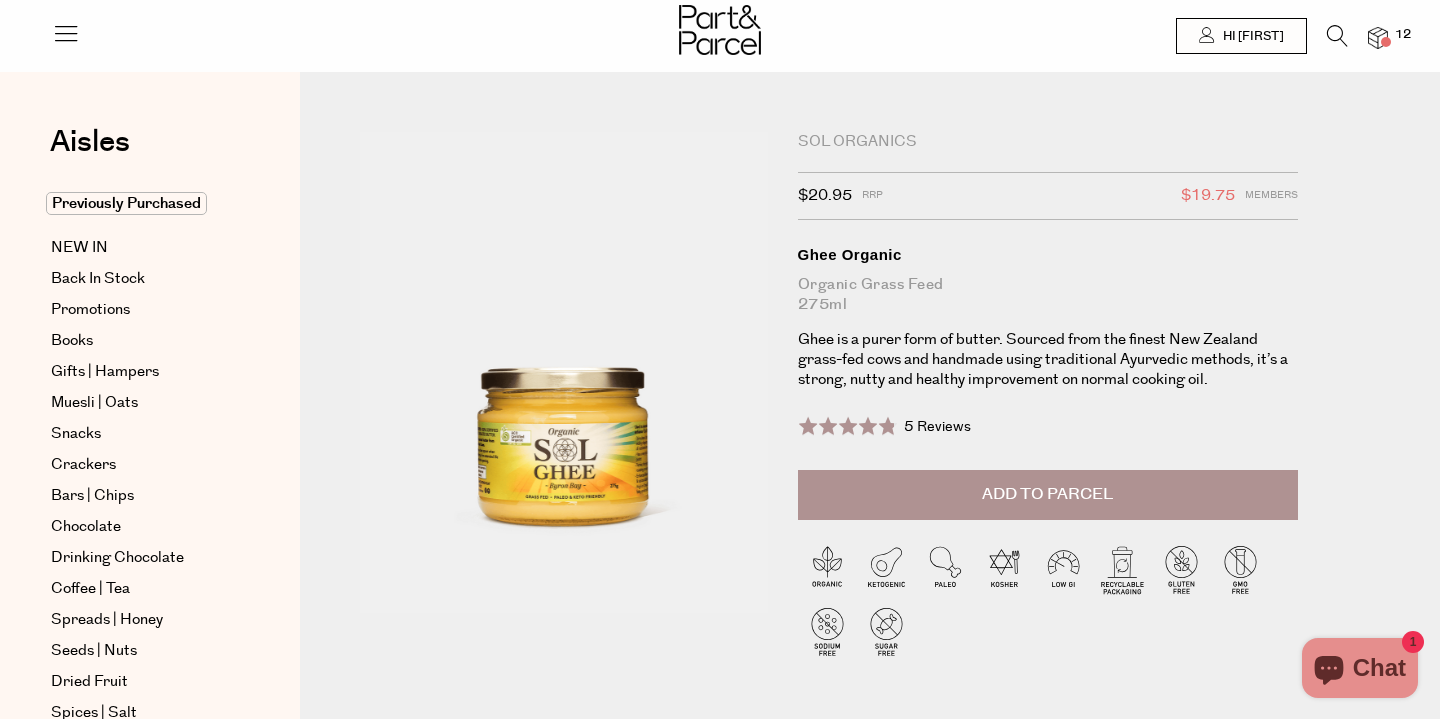 scroll, scrollTop: 12, scrollLeft: 0, axis: vertical 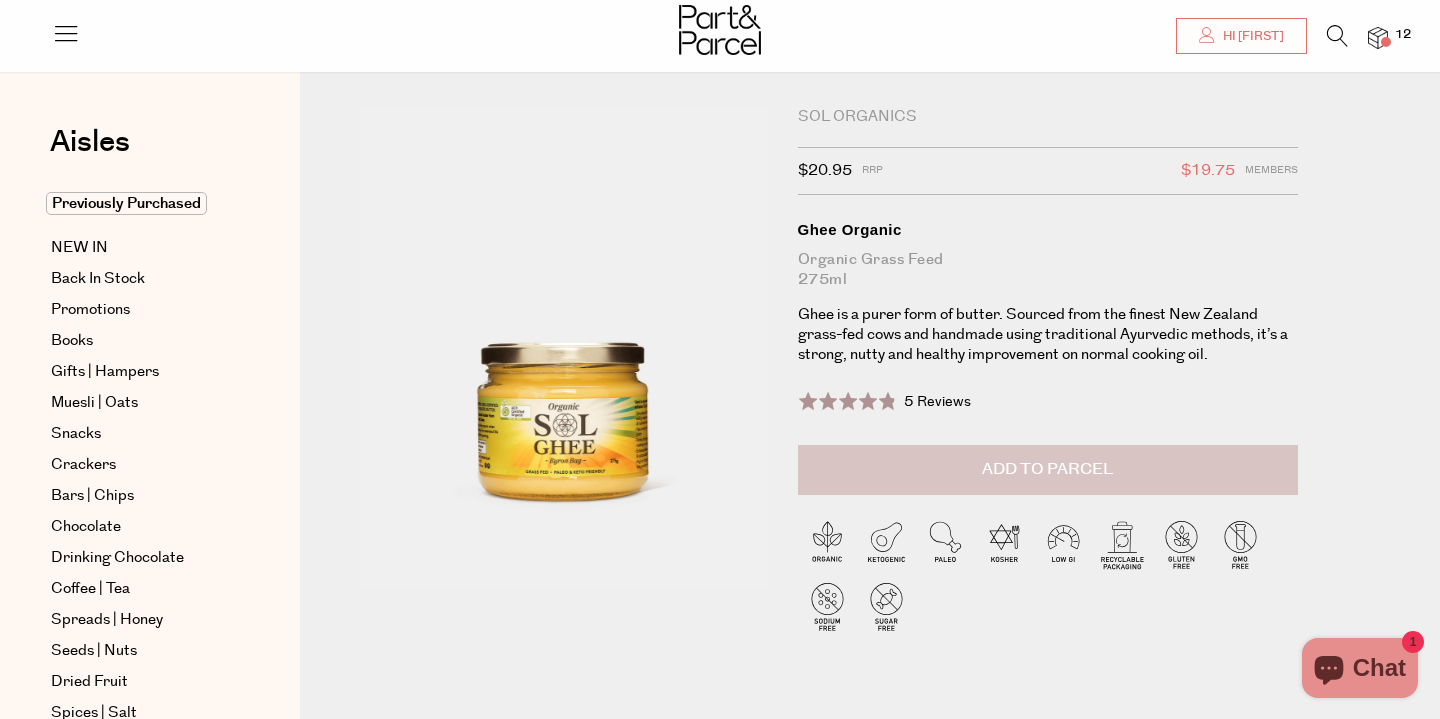 click on "Add to Parcel" at bounding box center (1047, 469) 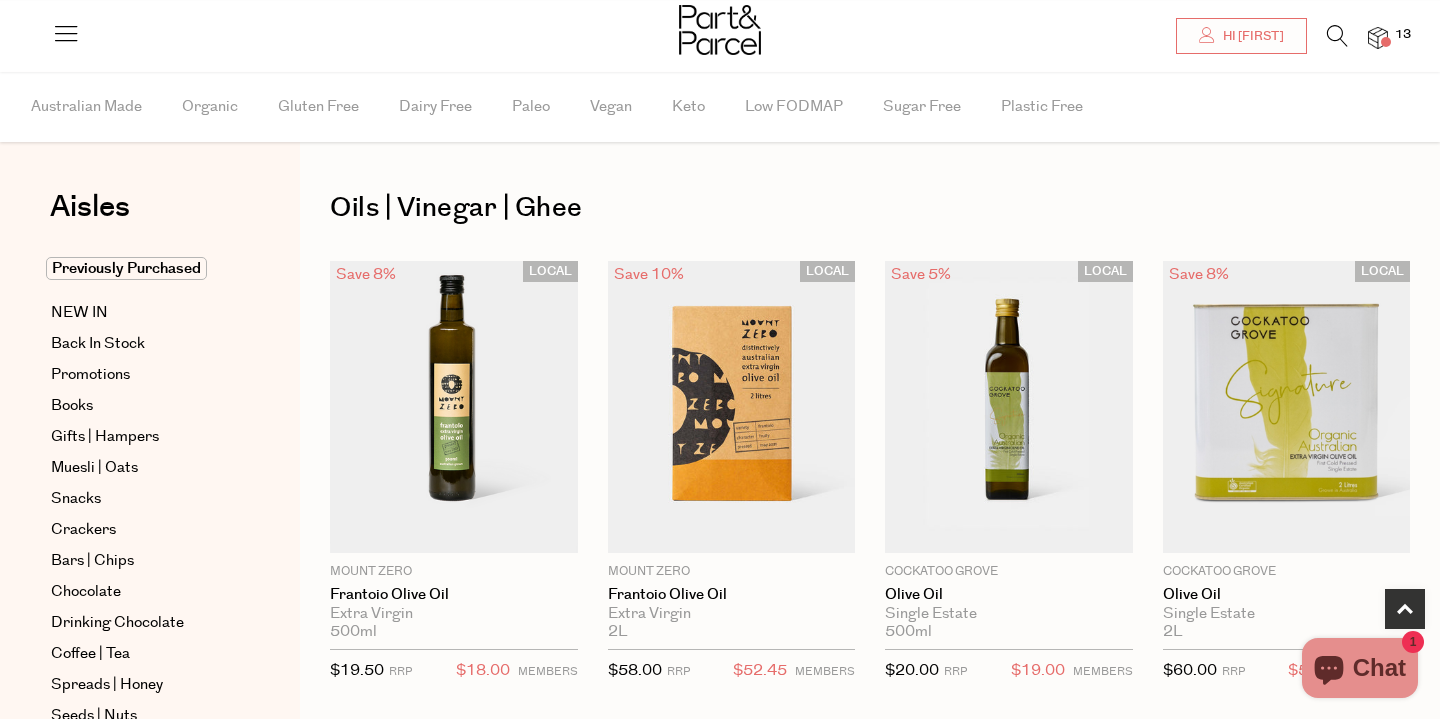 scroll, scrollTop: 623, scrollLeft: 0, axis: vertical 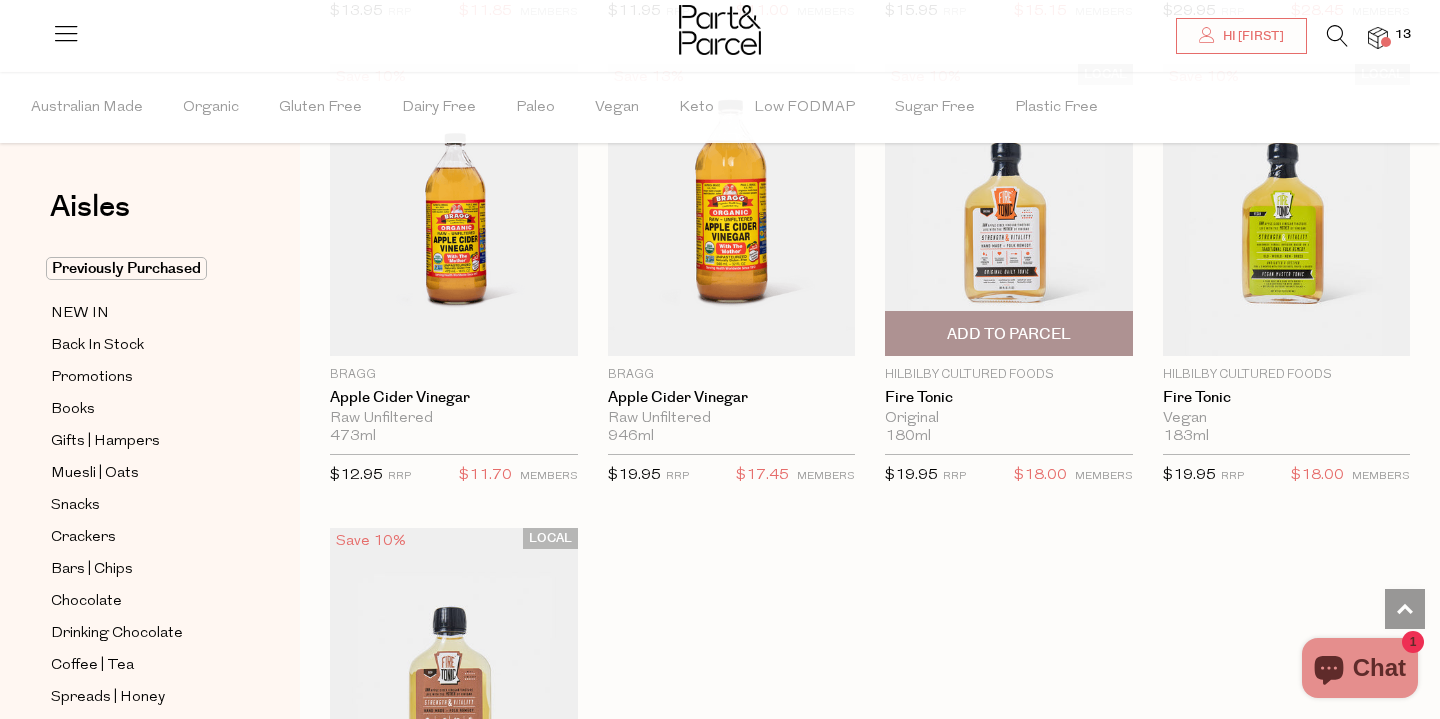 click at bounding box center (1009, 210) 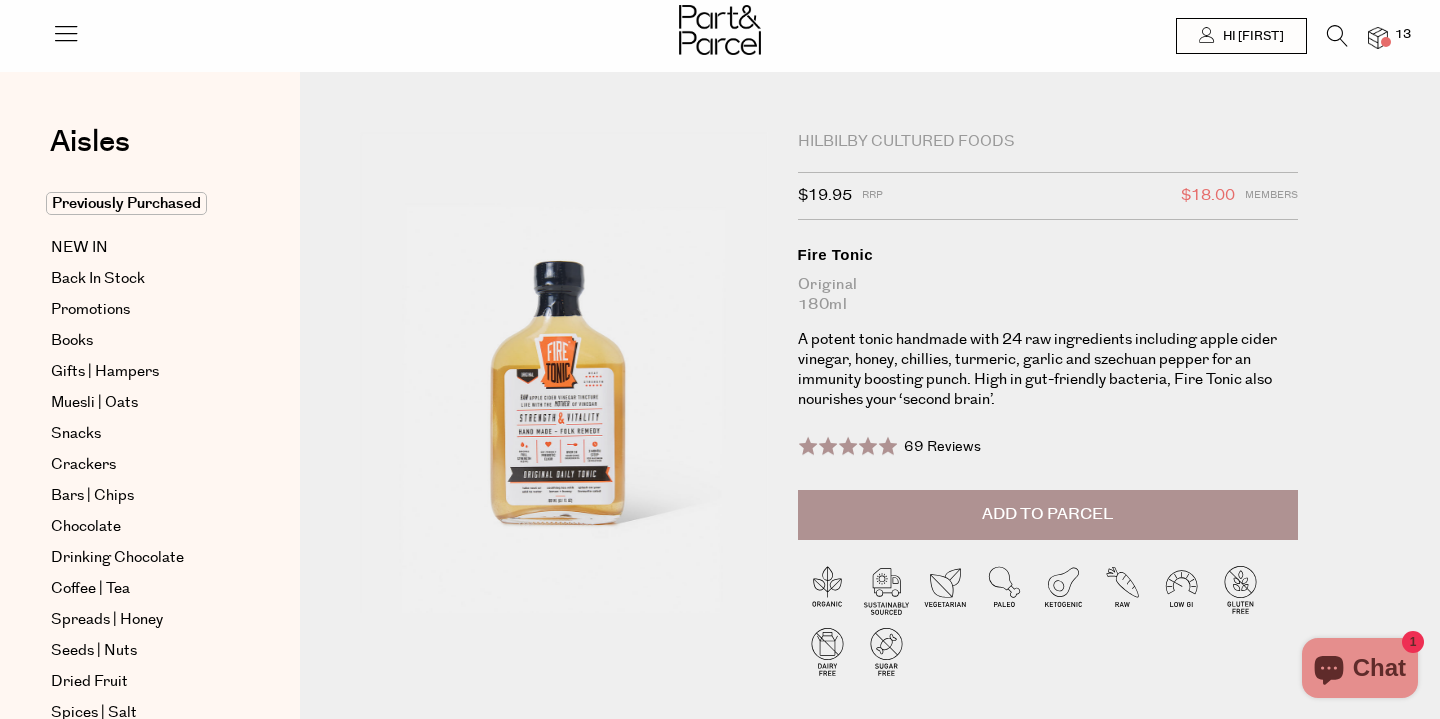 scroll, scrollTop: 0, scrollLeft: 0, axis: both 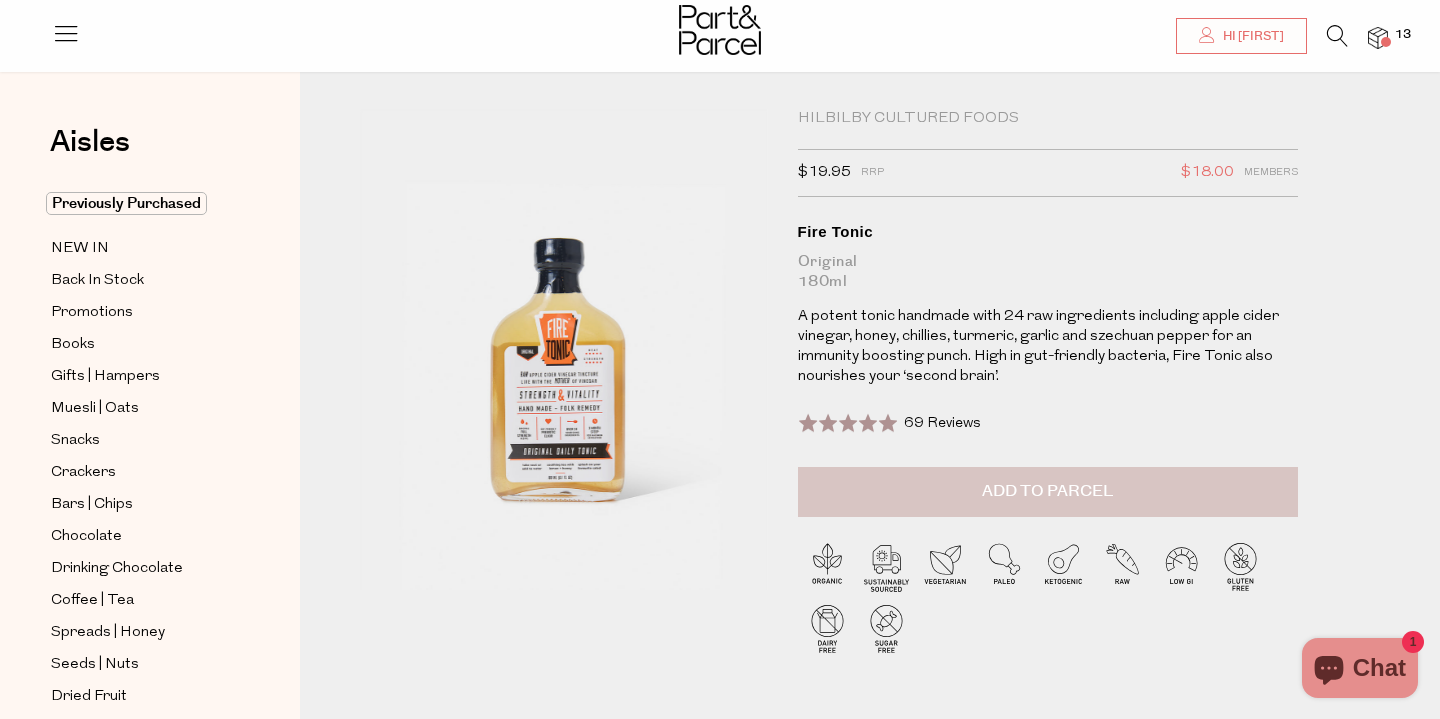 click on "Add to Parcel" at bounding box center [1047, 491] 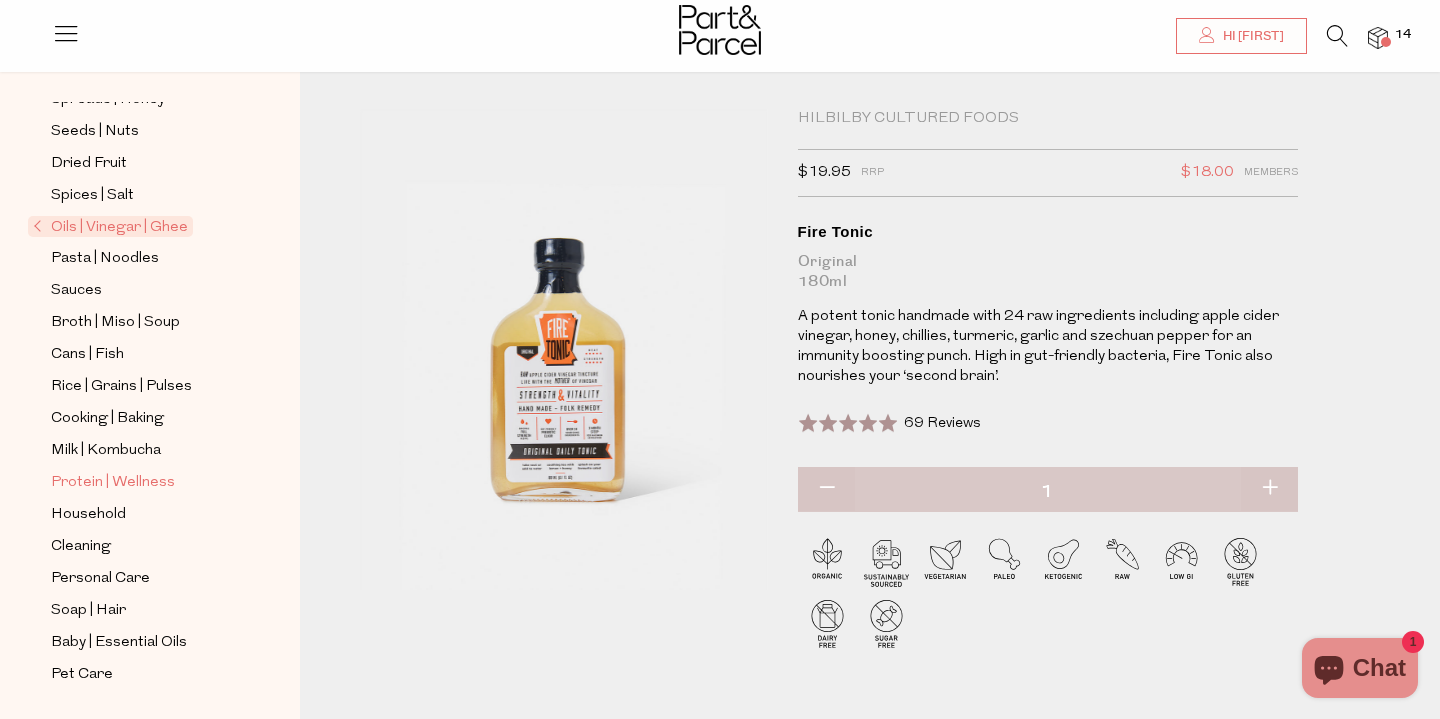 scroll, scrollTop: 533, scrollLeft: 0, axis: vertical 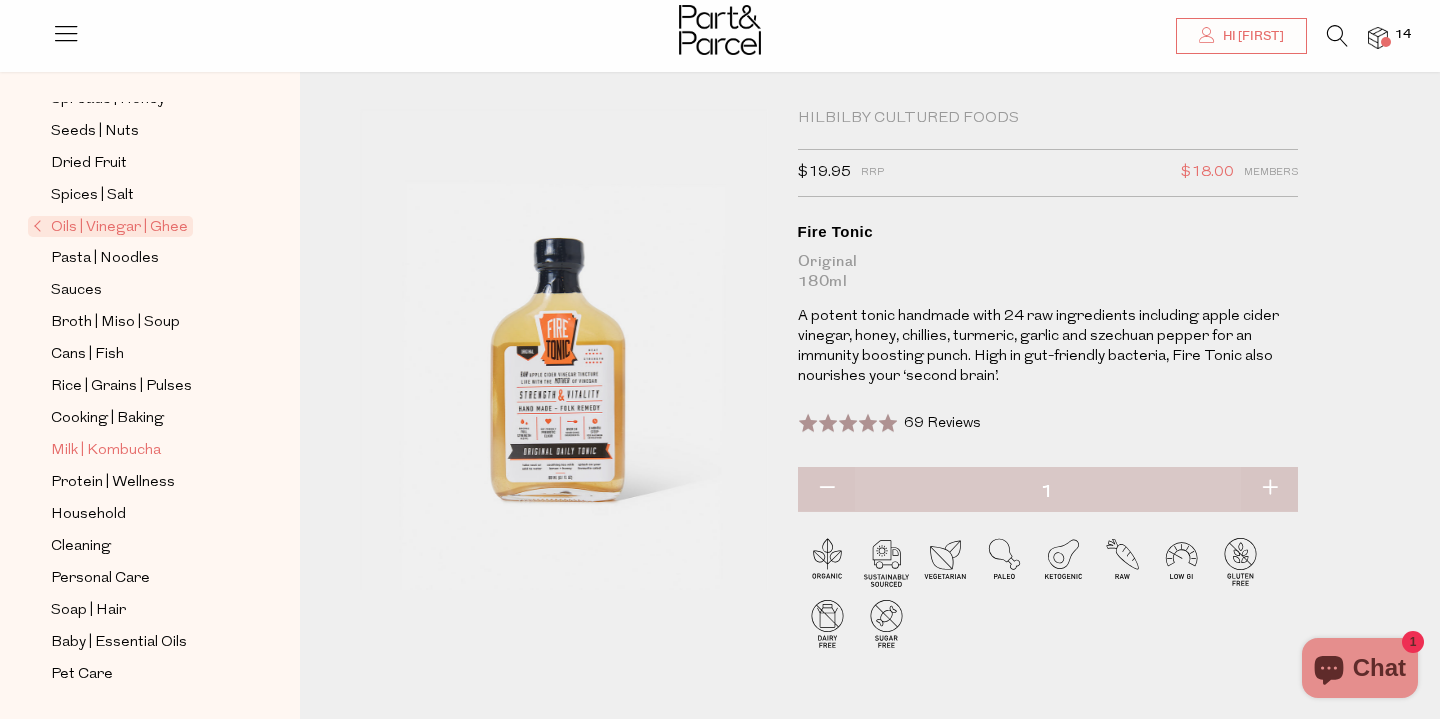 click on "Milk | Kombucha" at bounding box center (106, 451) 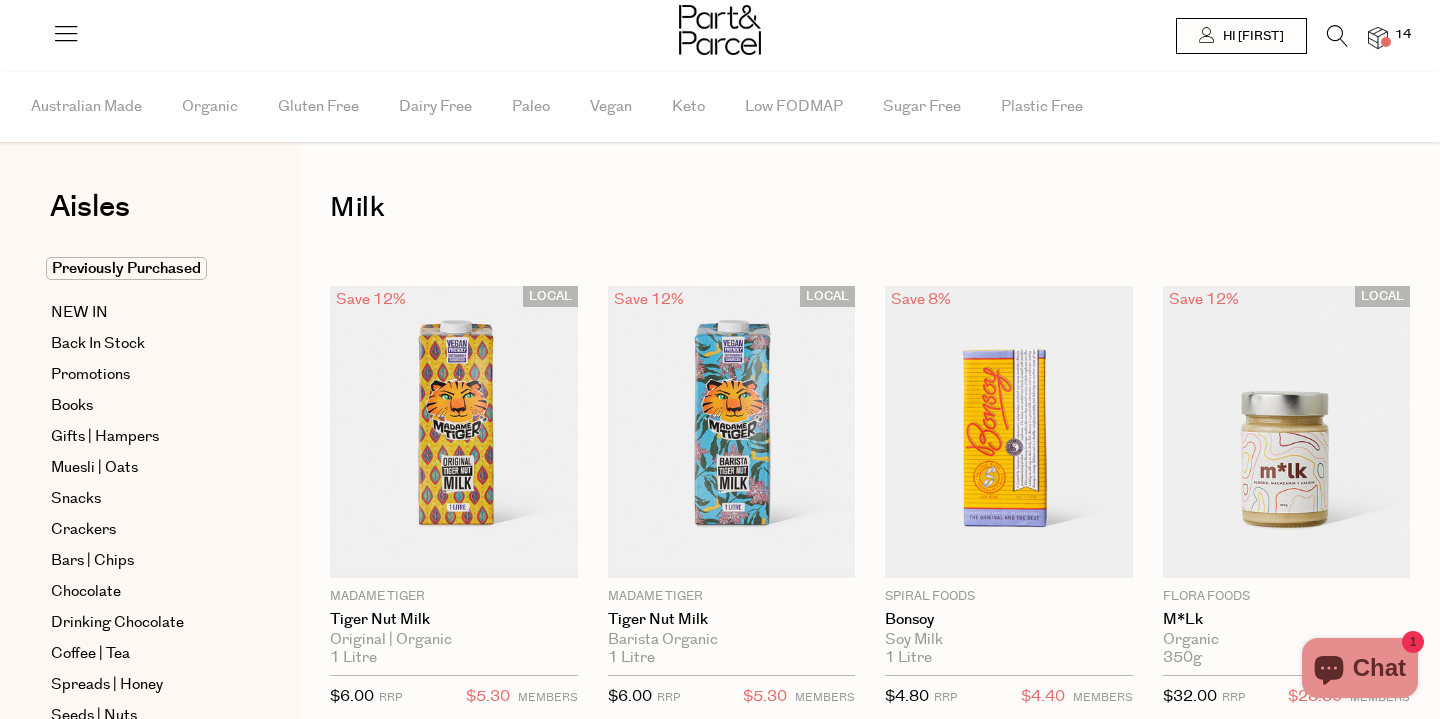 scroll, scrollTop: 0, scrollLeft: 0, axis: both 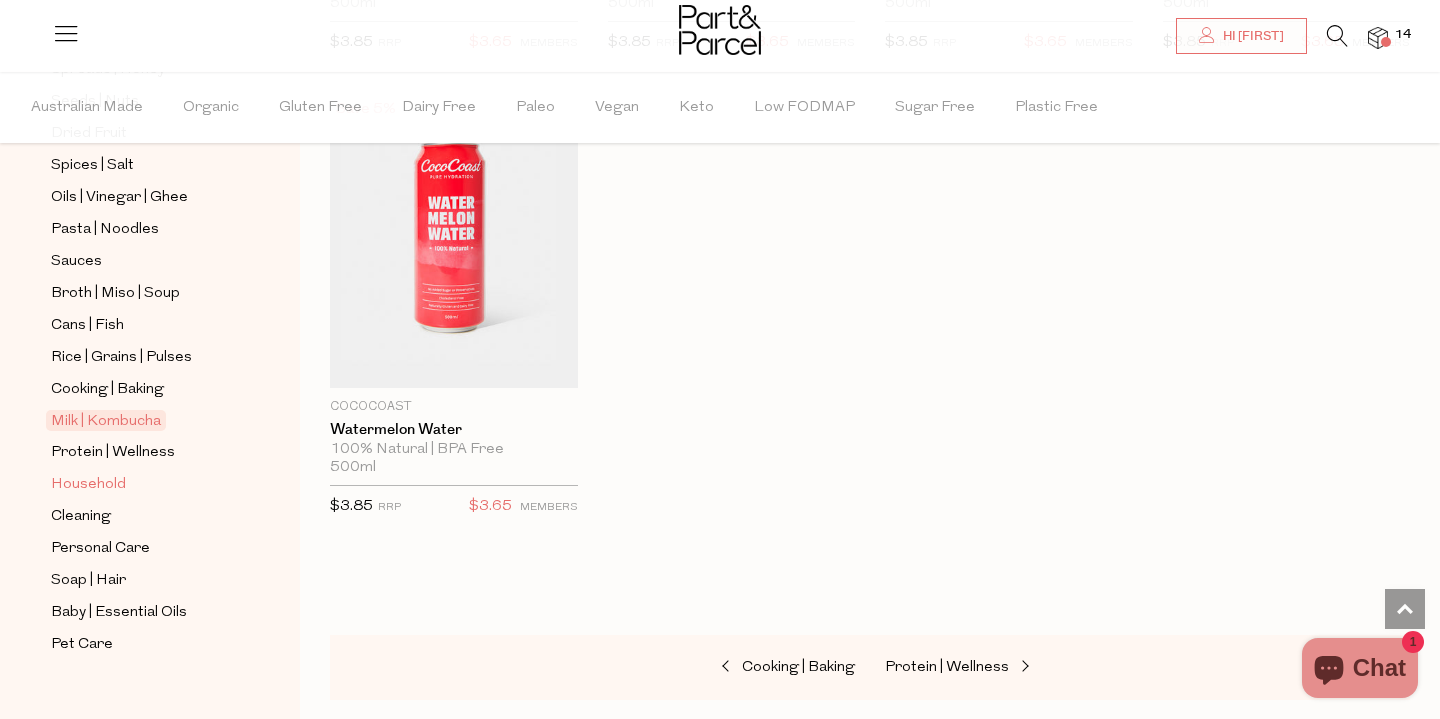 click on "Household" at bounding box center [88, 485] 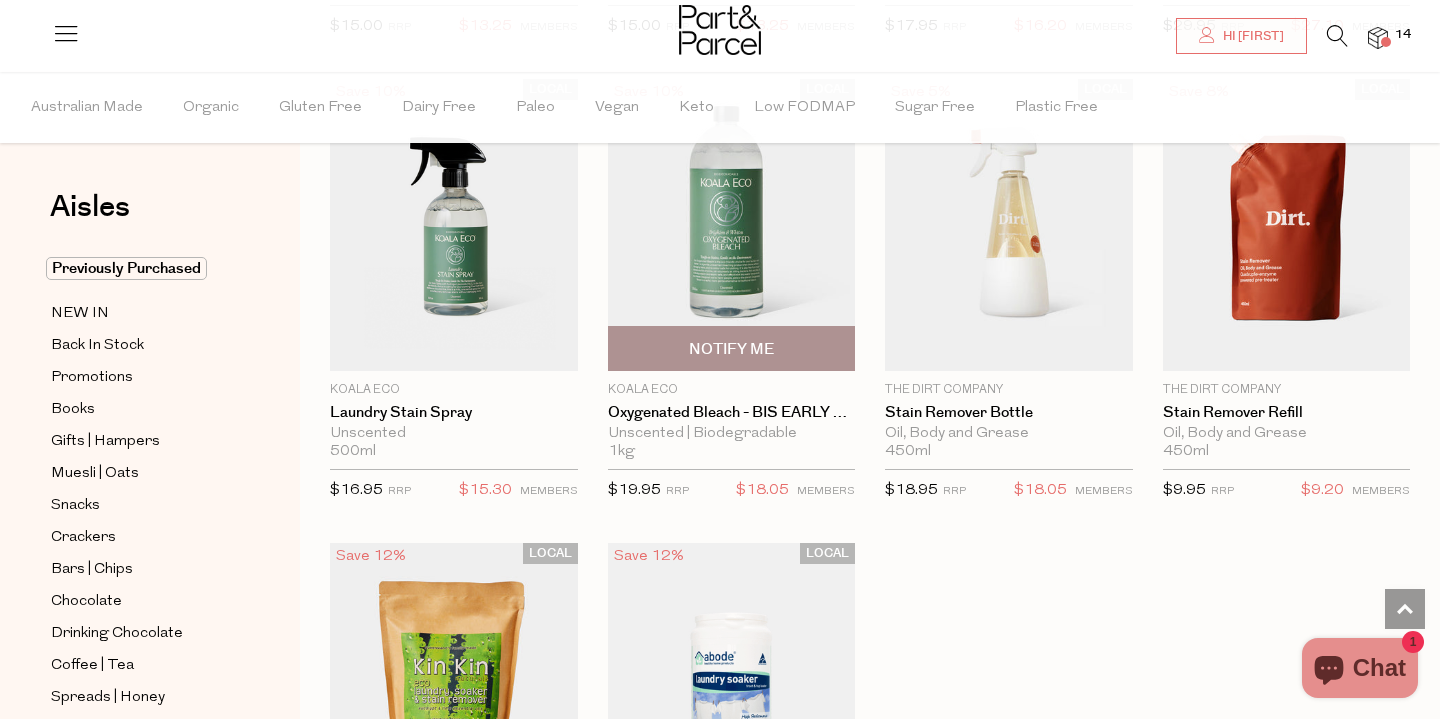 scroll, scrollTop: 5337, scrollLeft: 1, axis: both 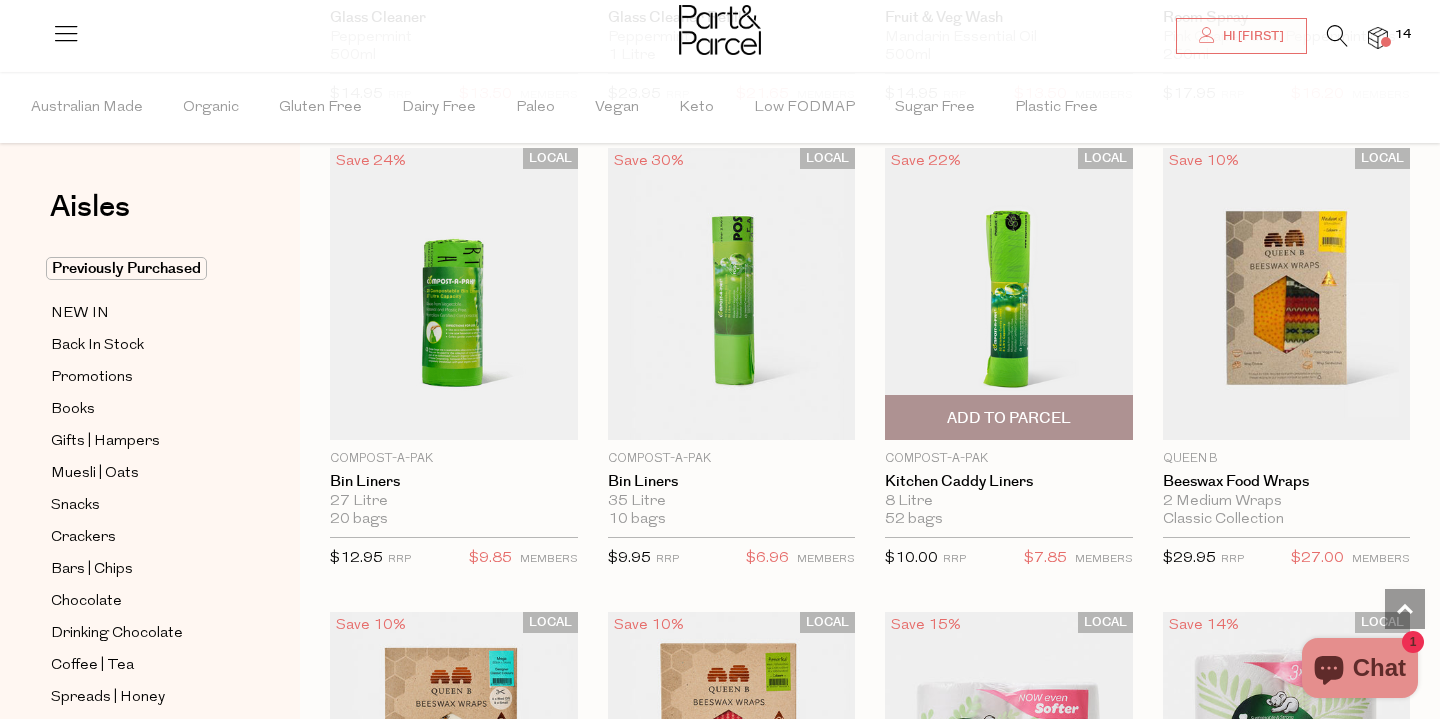 click on "Add To Parcel" at bounding box center [1009, 418] 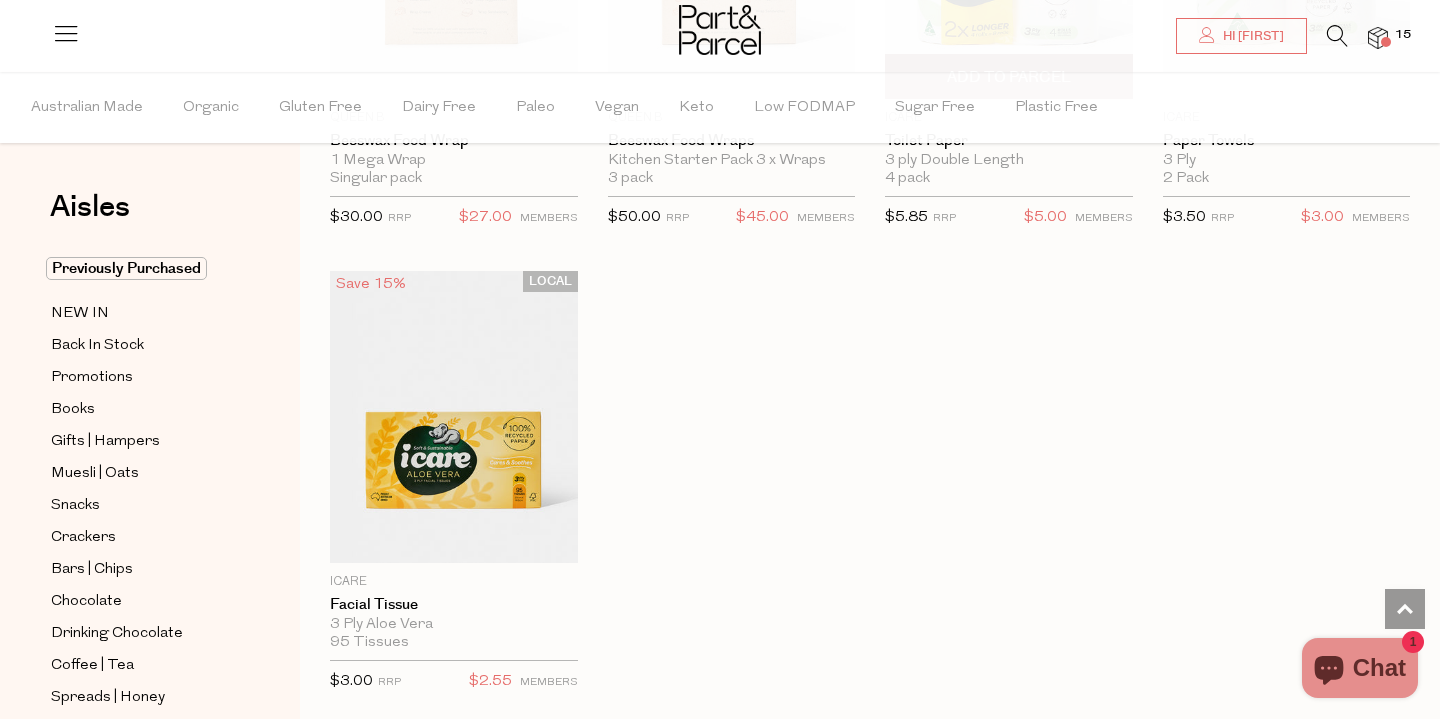 scroll, scrollTop: 9274, scrollLeft: 0, axis: vertical 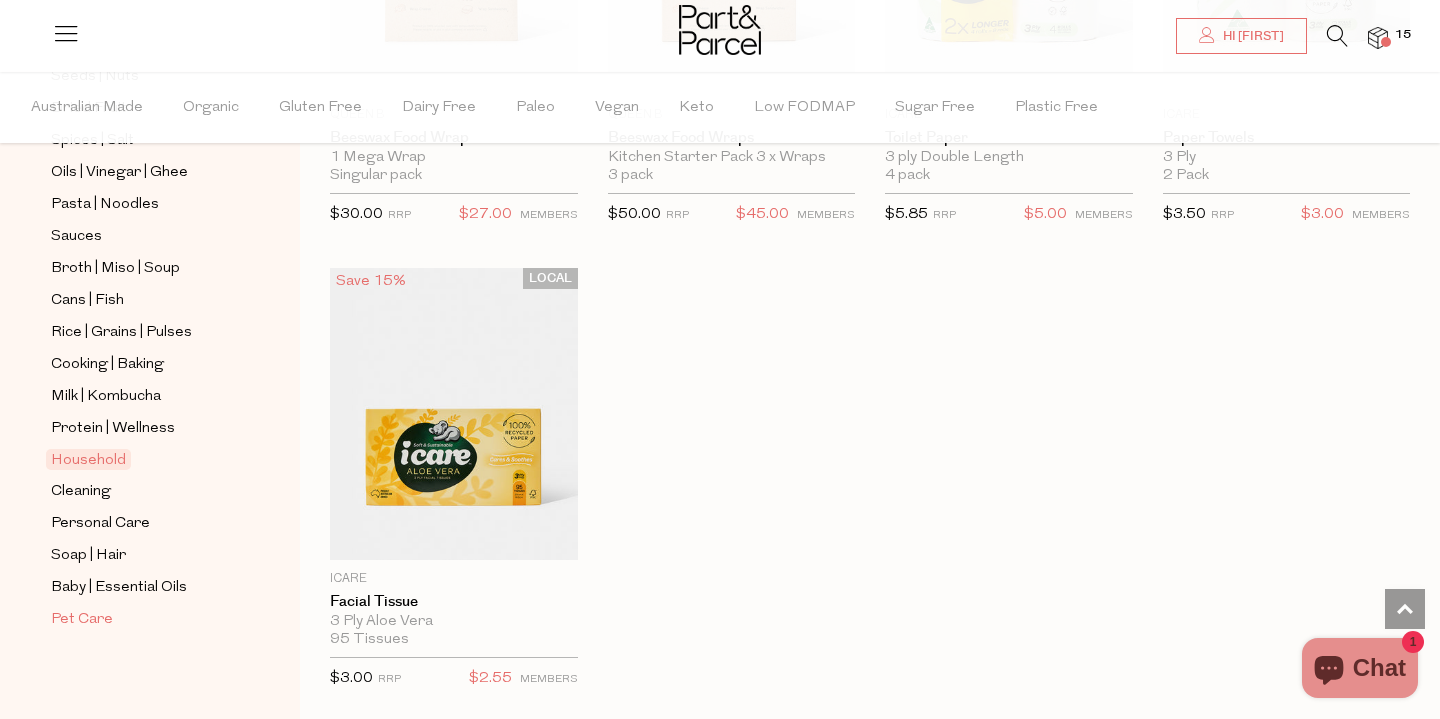 click on "Pet Care" at bounding box center (82, 620) 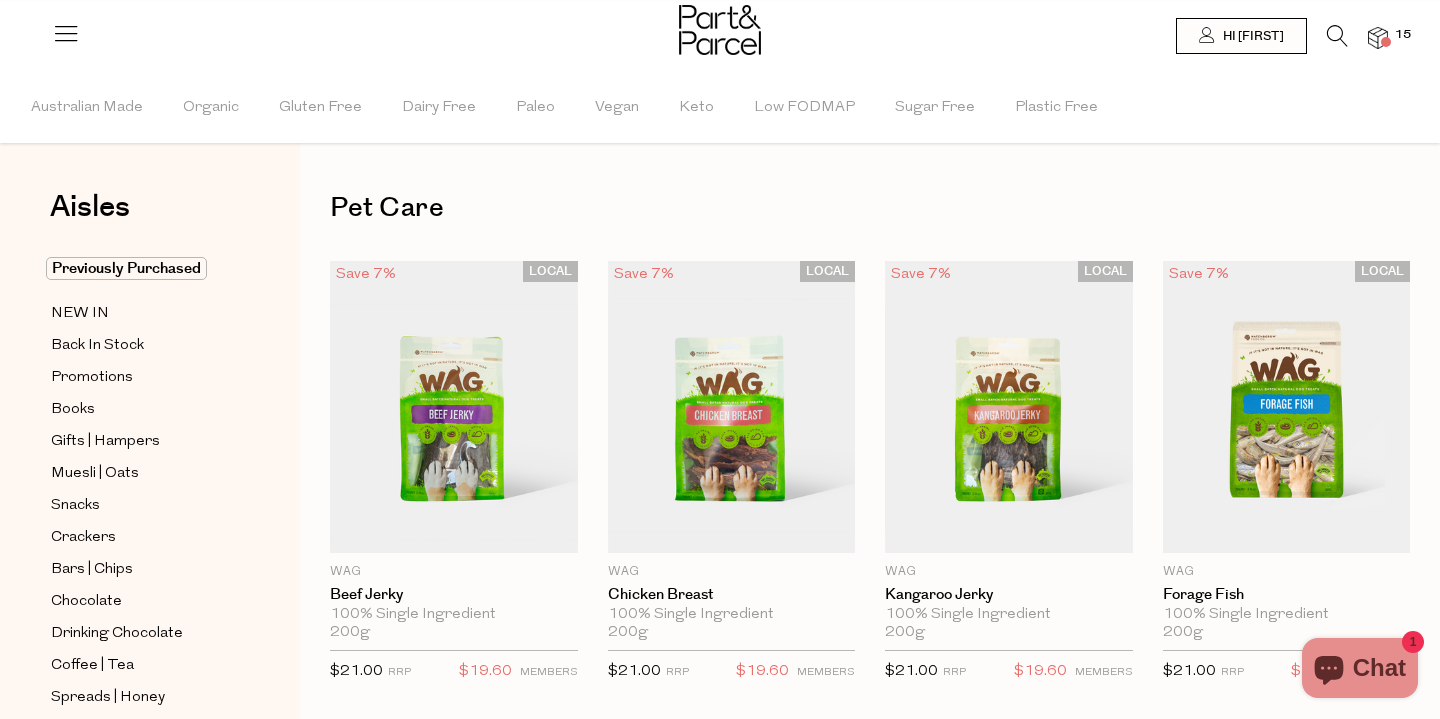 scroll, scrollTop: 0, scrollLeft: 0, axis: both 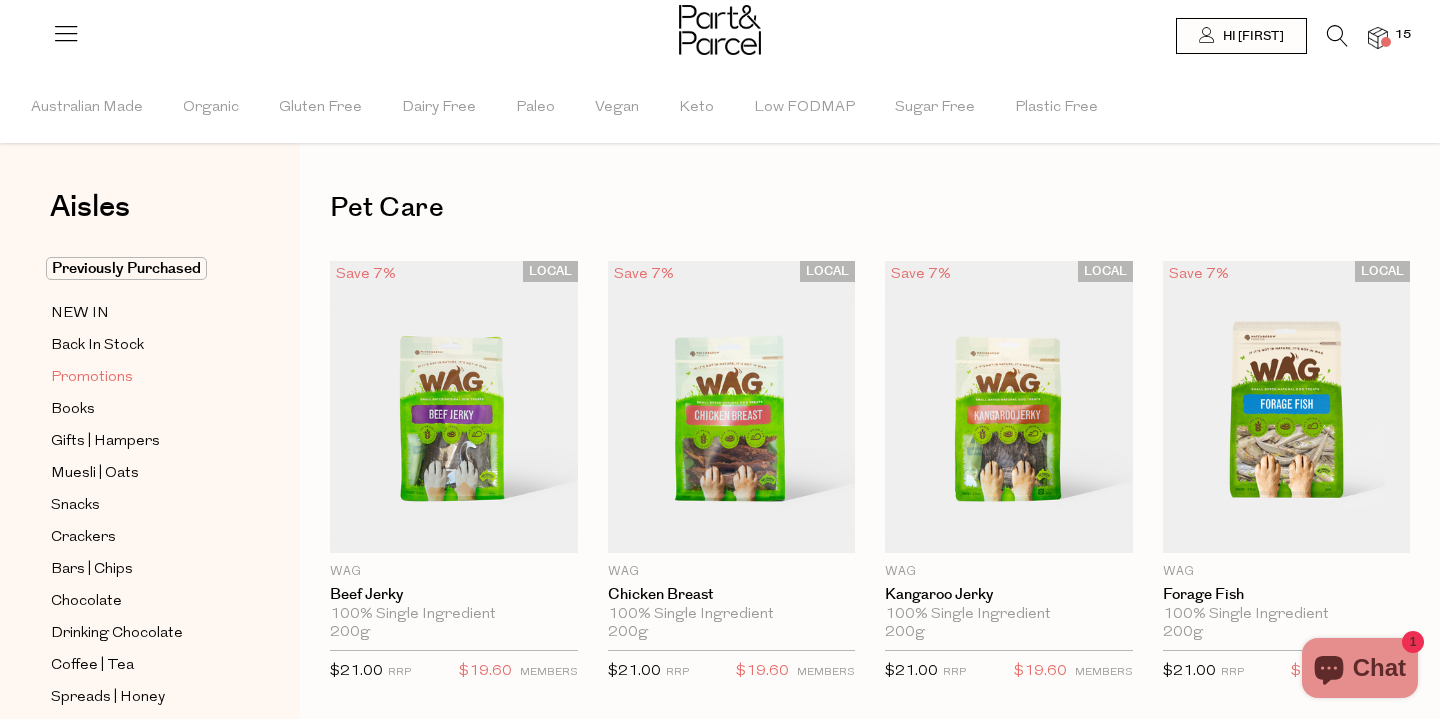 click on "Promotions" at bounding box center (92, 378) 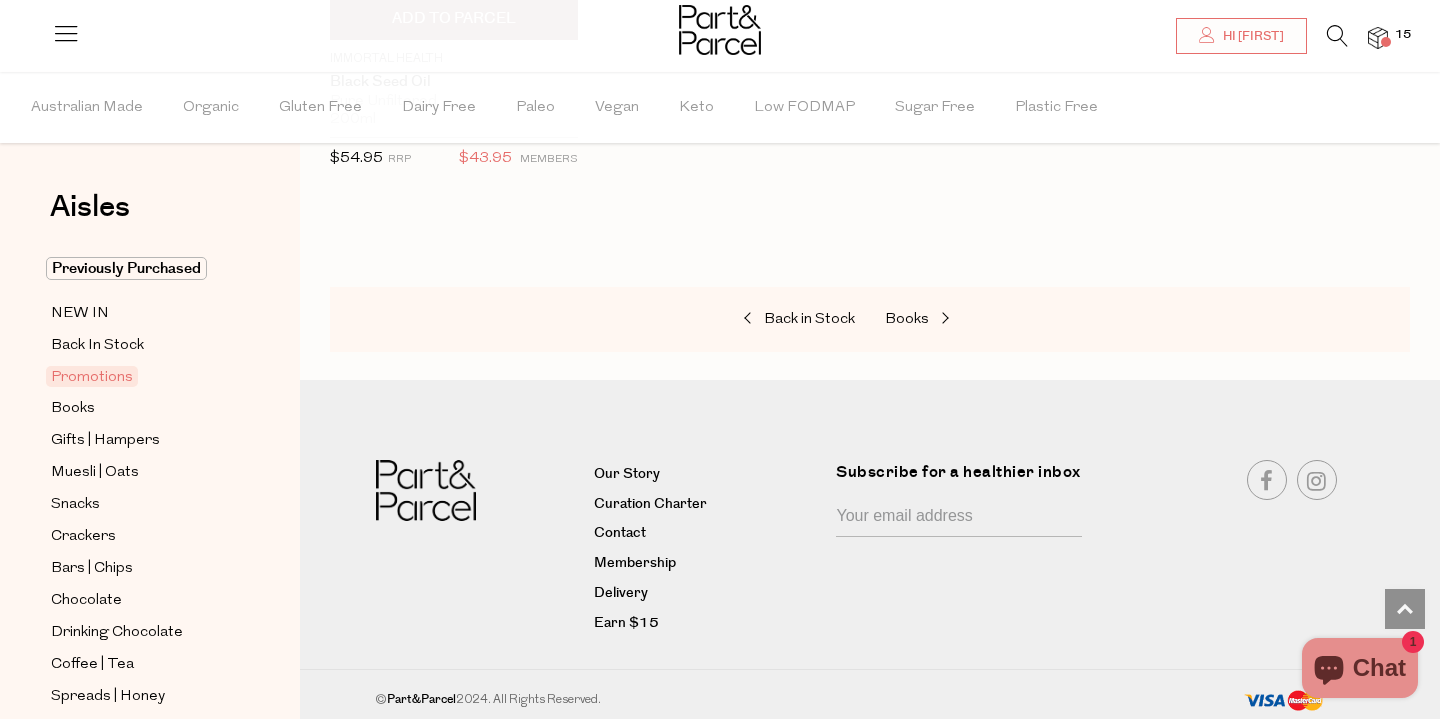 scroll, scrollTop: 1440, scrollLeft: 0, axis: vertical 